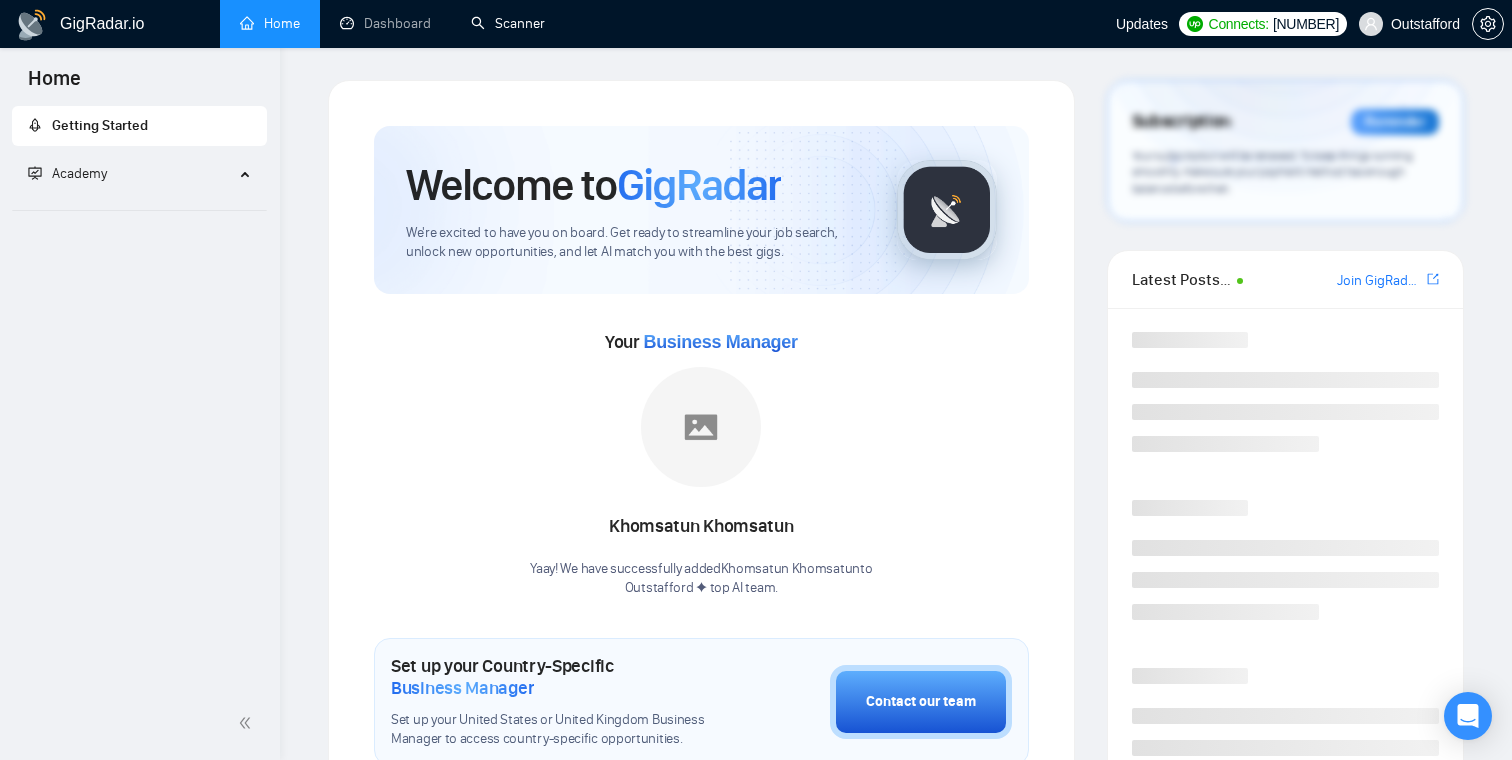 scroll, scrollTop: 0, scrollLeft: 0, axis: both 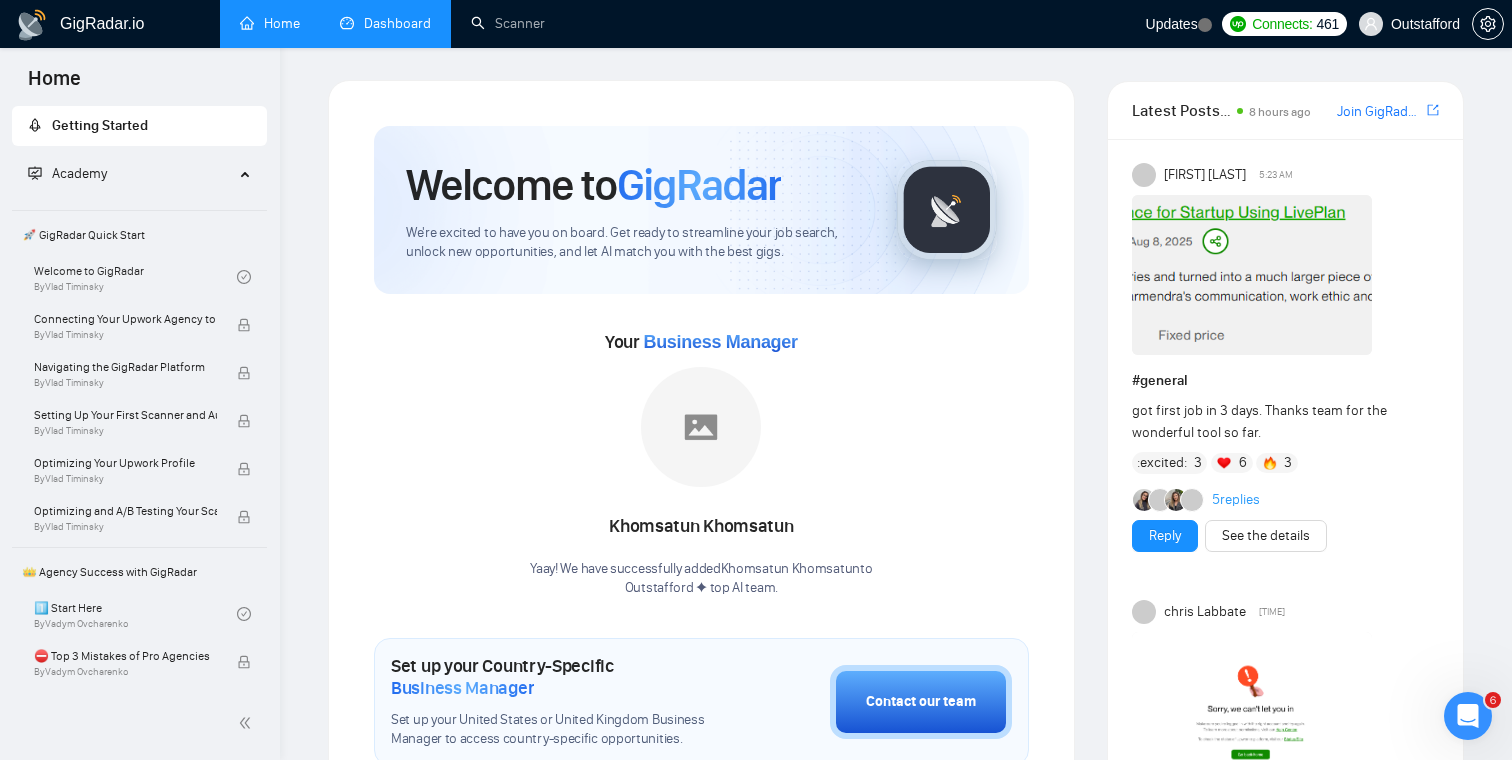 click on "Dashboard" at bounding box center (385, 23) 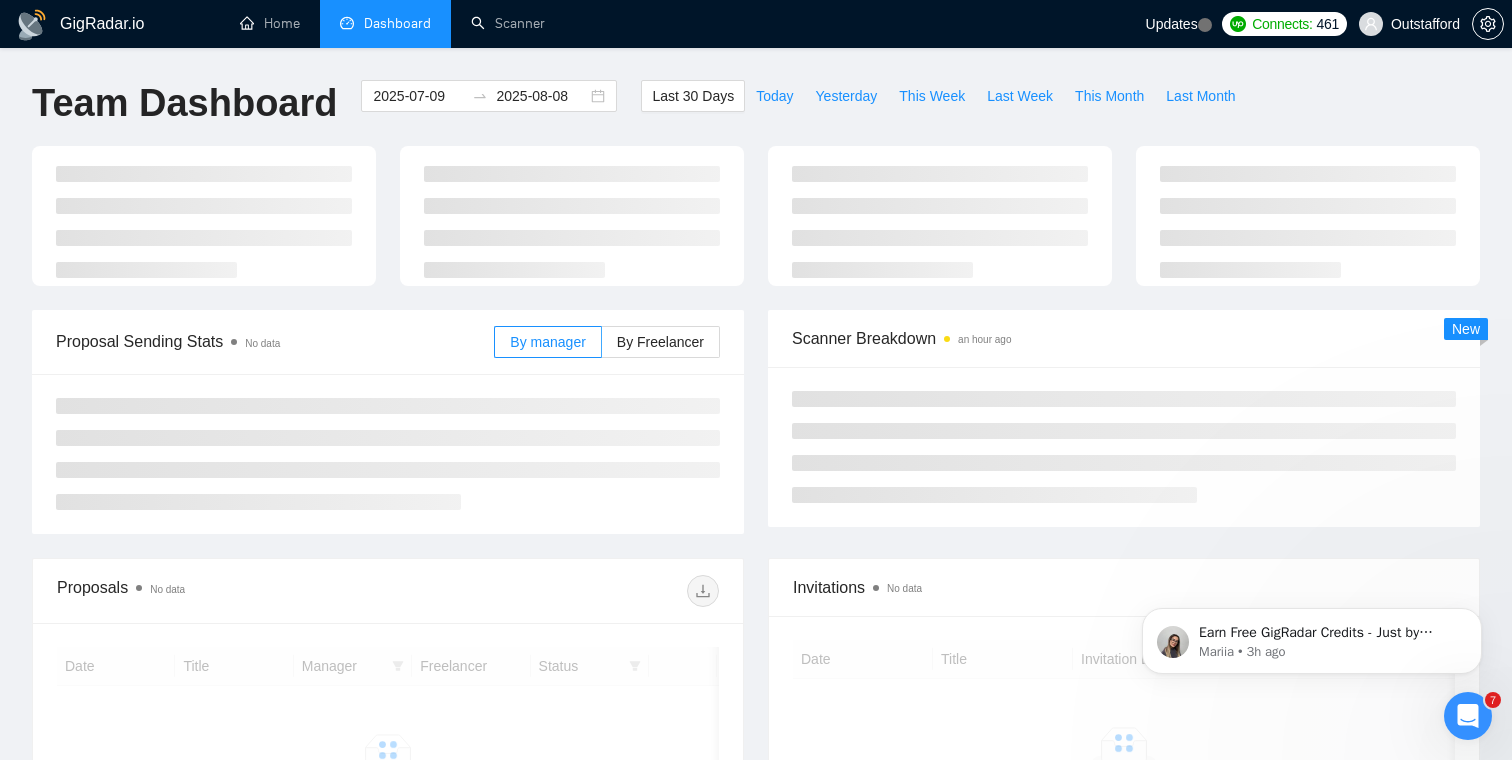 scroll, scrollTop: 0, scrollLeft: 0, axis: both 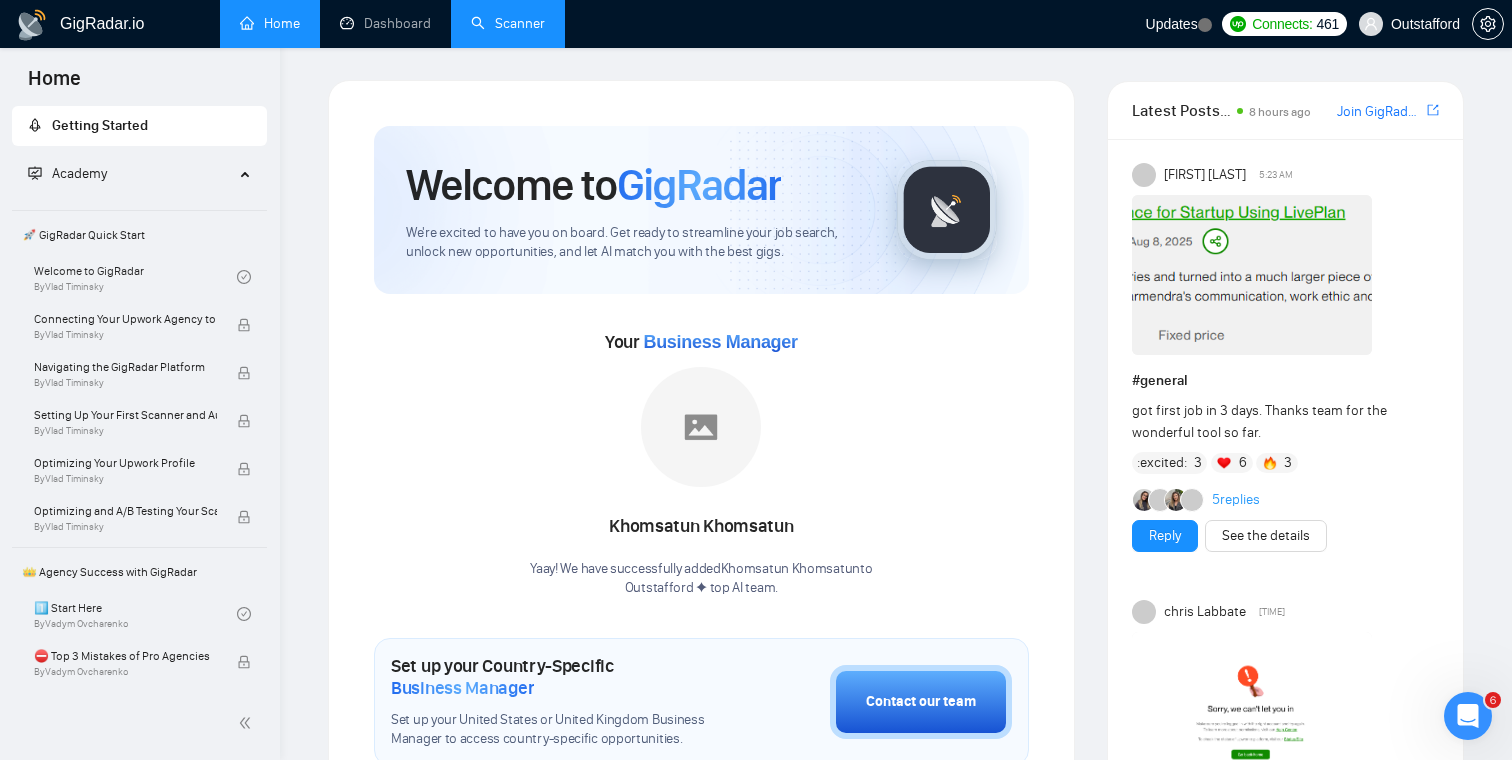 click on "Scanner" at bounding box center [508, 23] 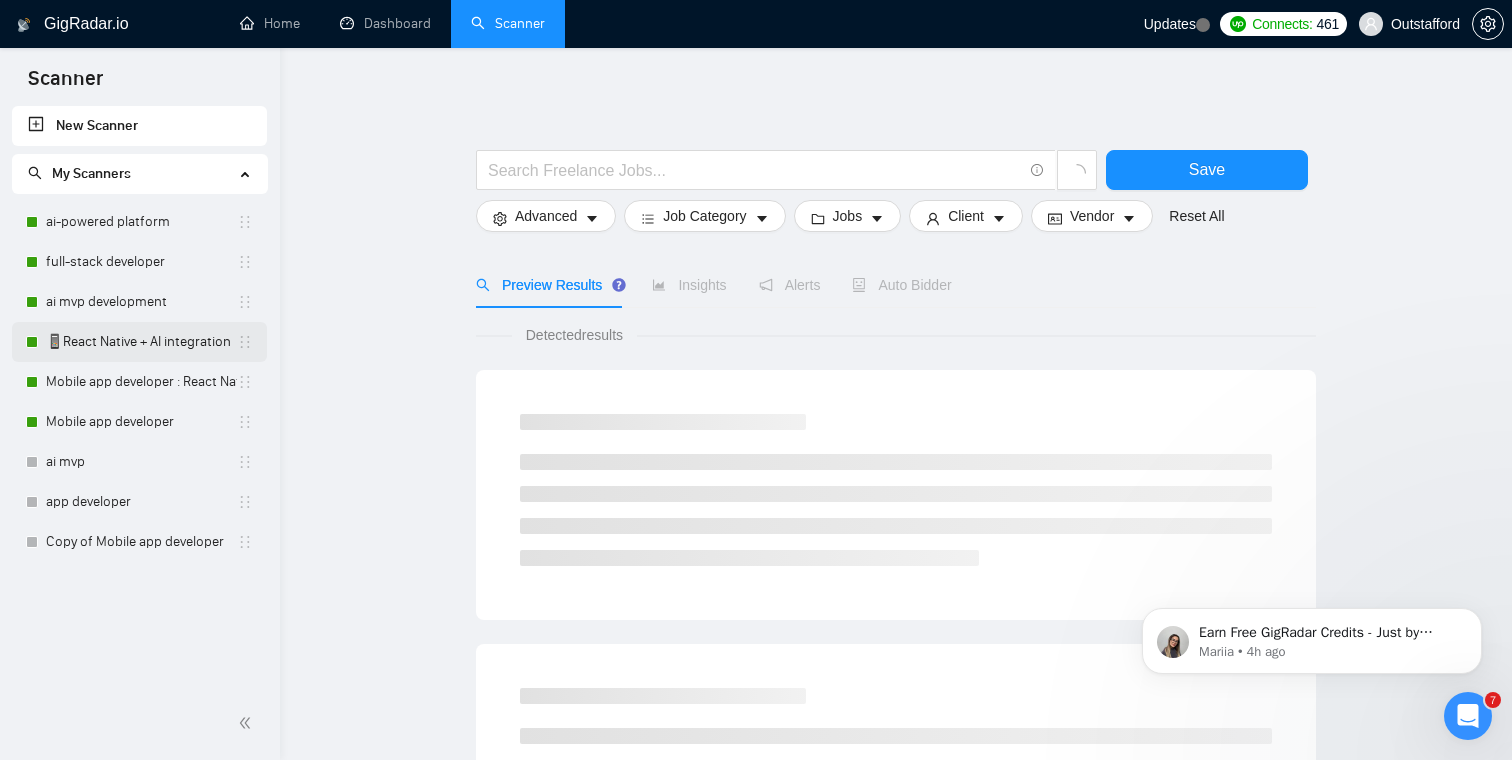 scroll, scrollTop: 0, scrollLeft: 0, axis: both 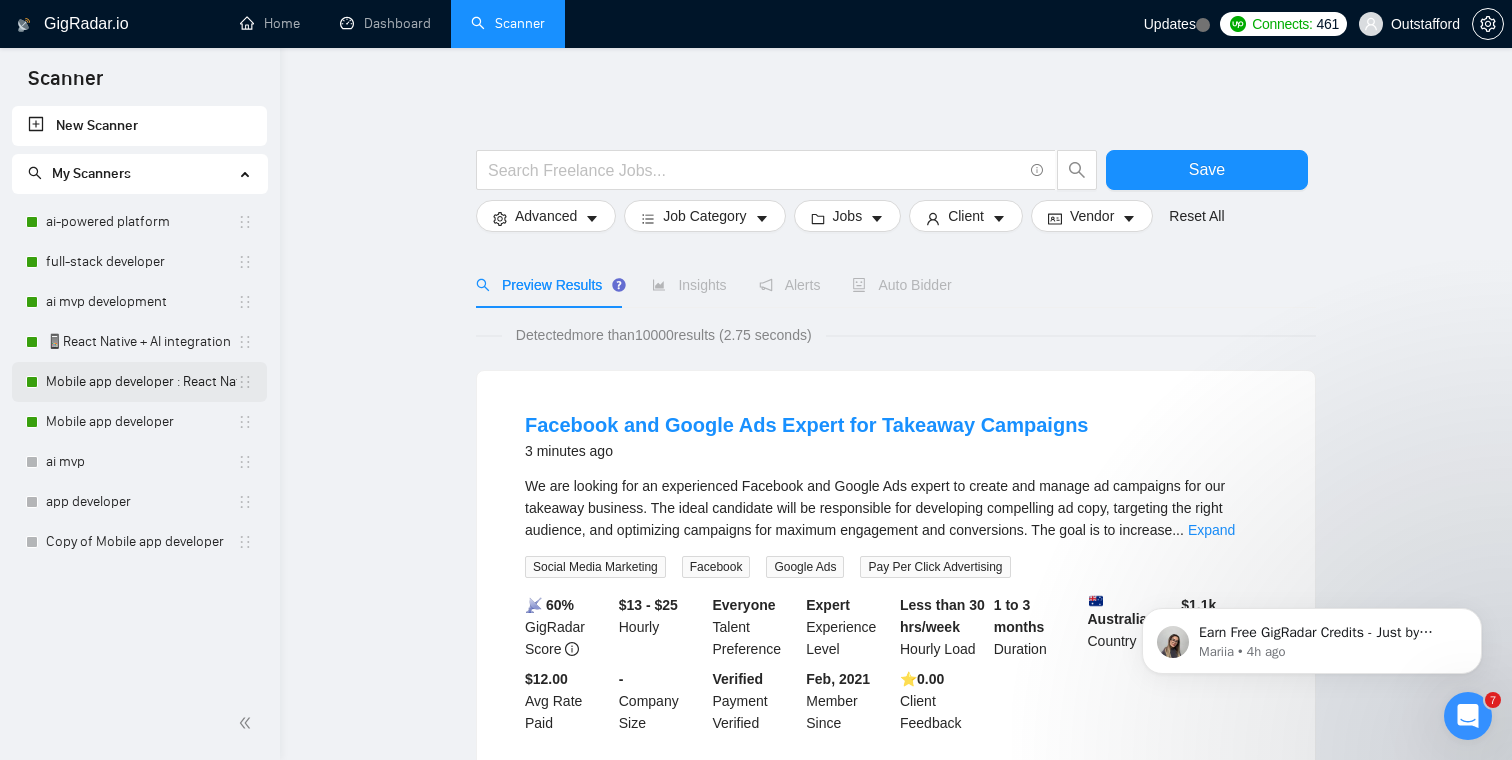 click on "Mobile app developer : React Native" at bounding box center [141, 382] 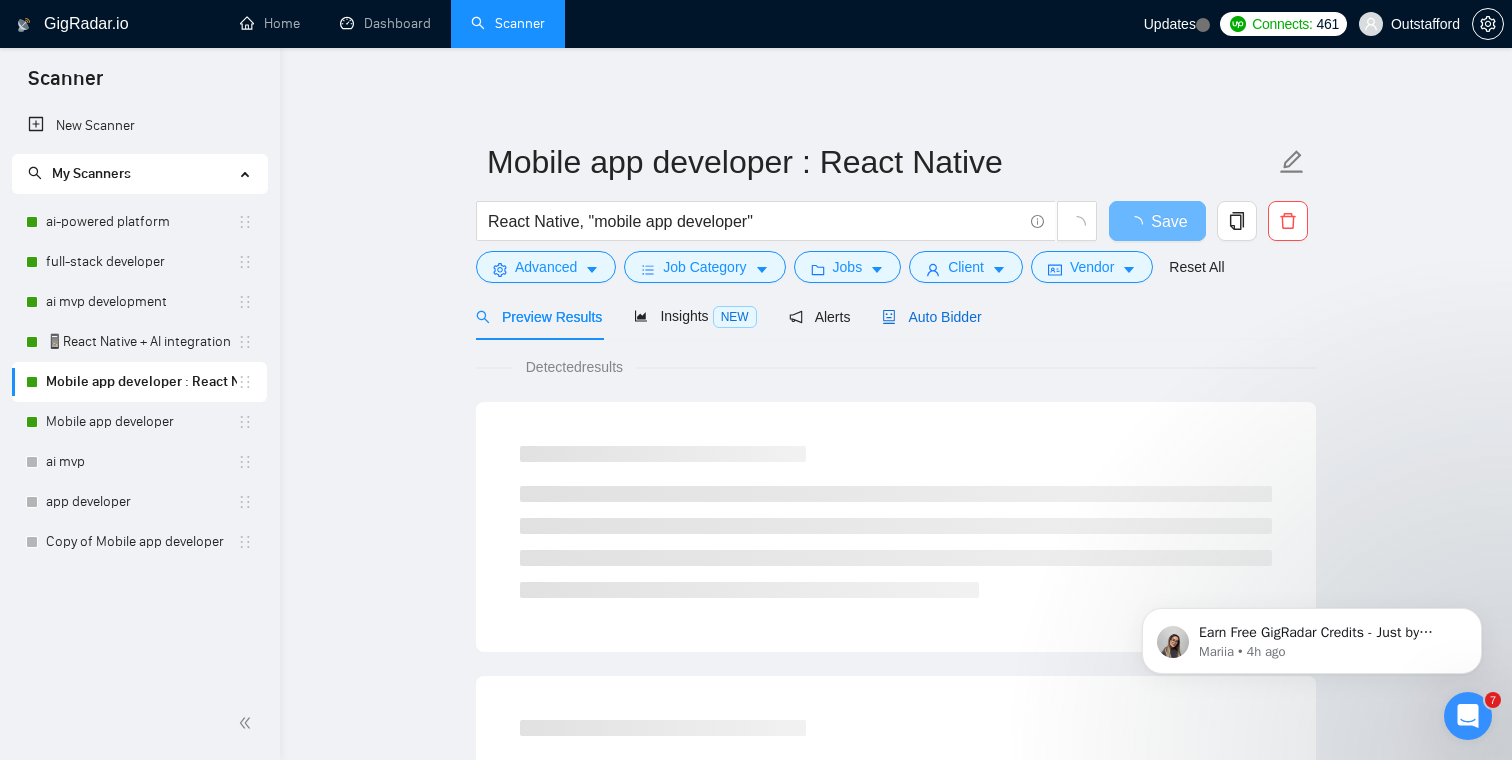 click on "Auto Bidder" at bounding box center (931, 317) 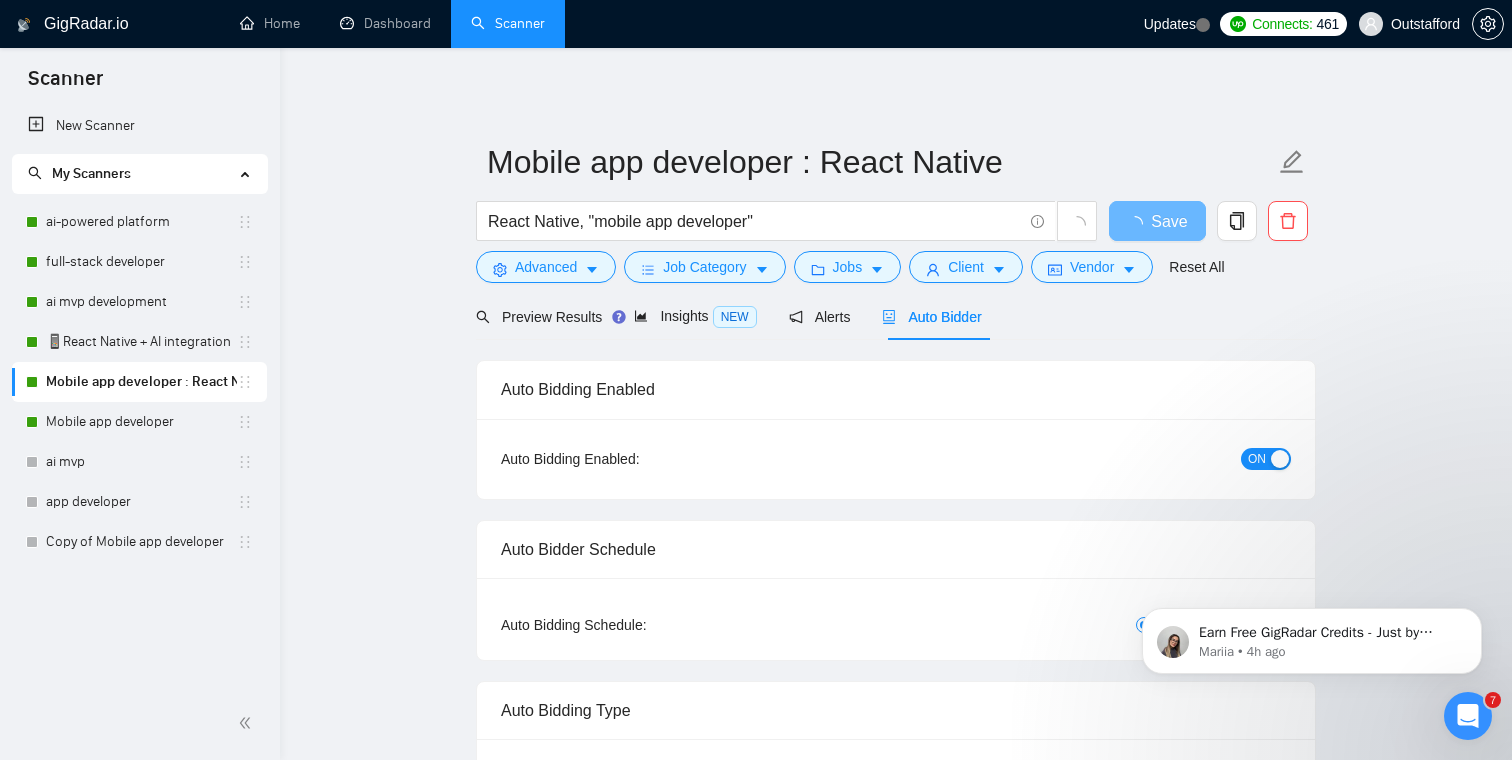 type 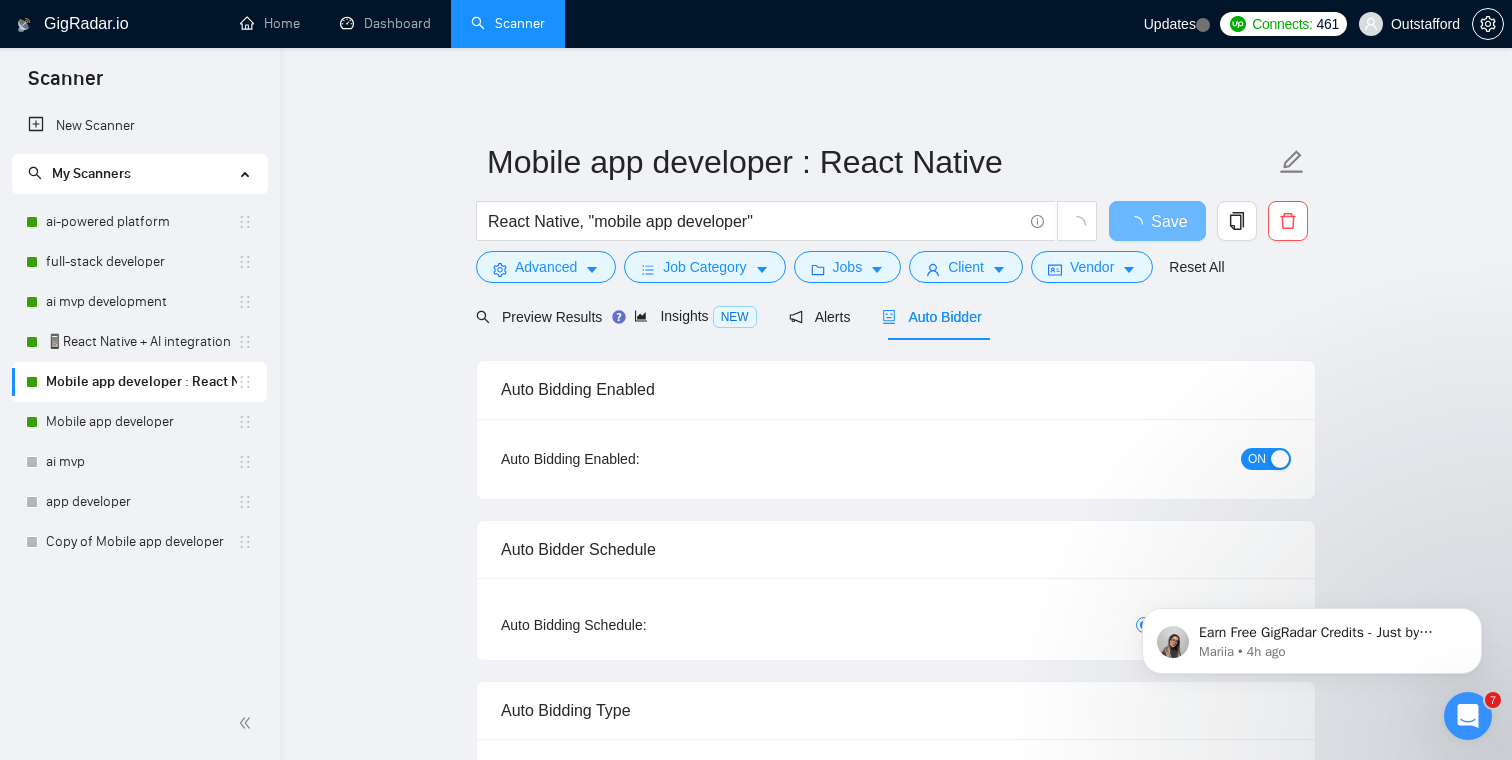 checkbox on "true" 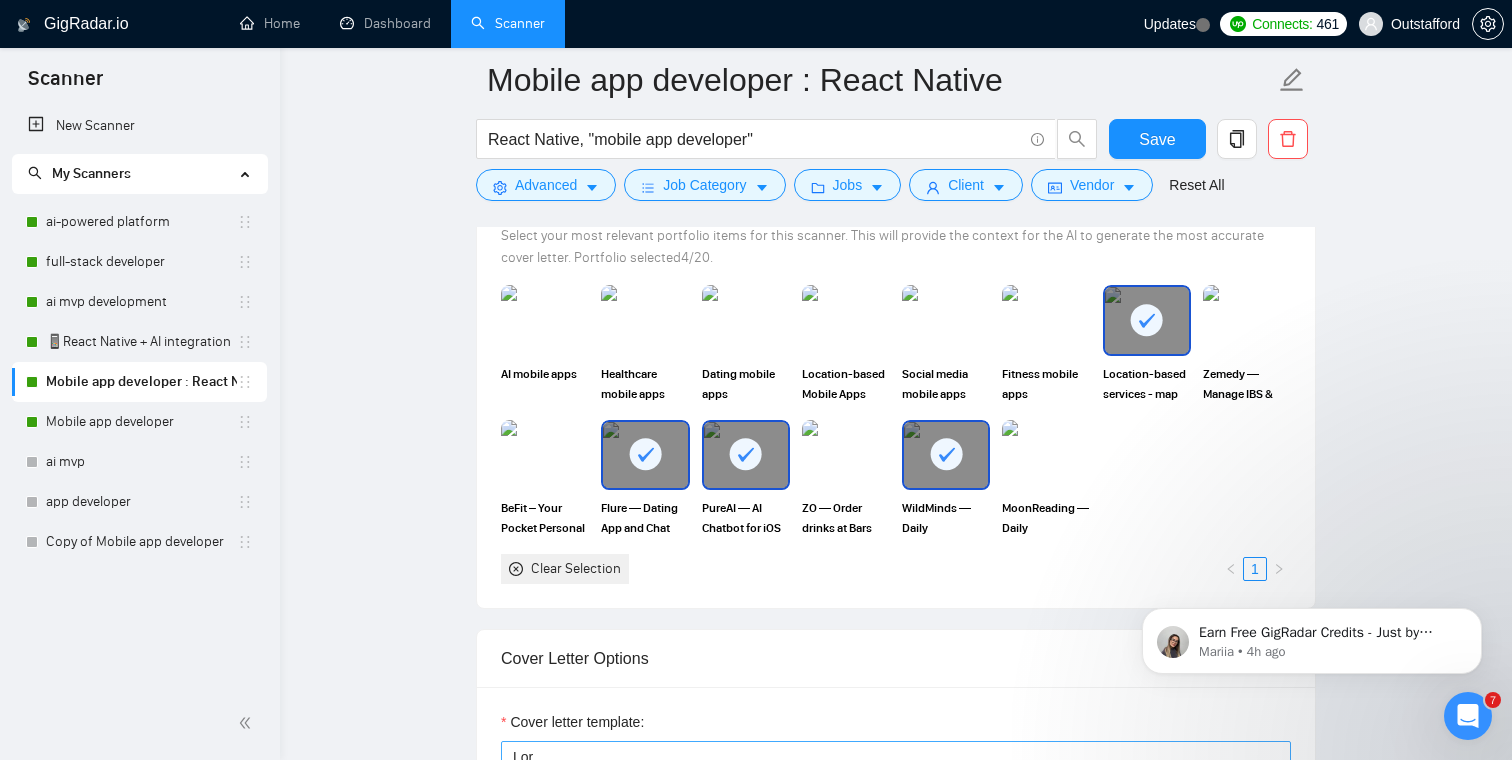 scroll, scrollTop: 1909, scrollLeft: 0, axis: vertical 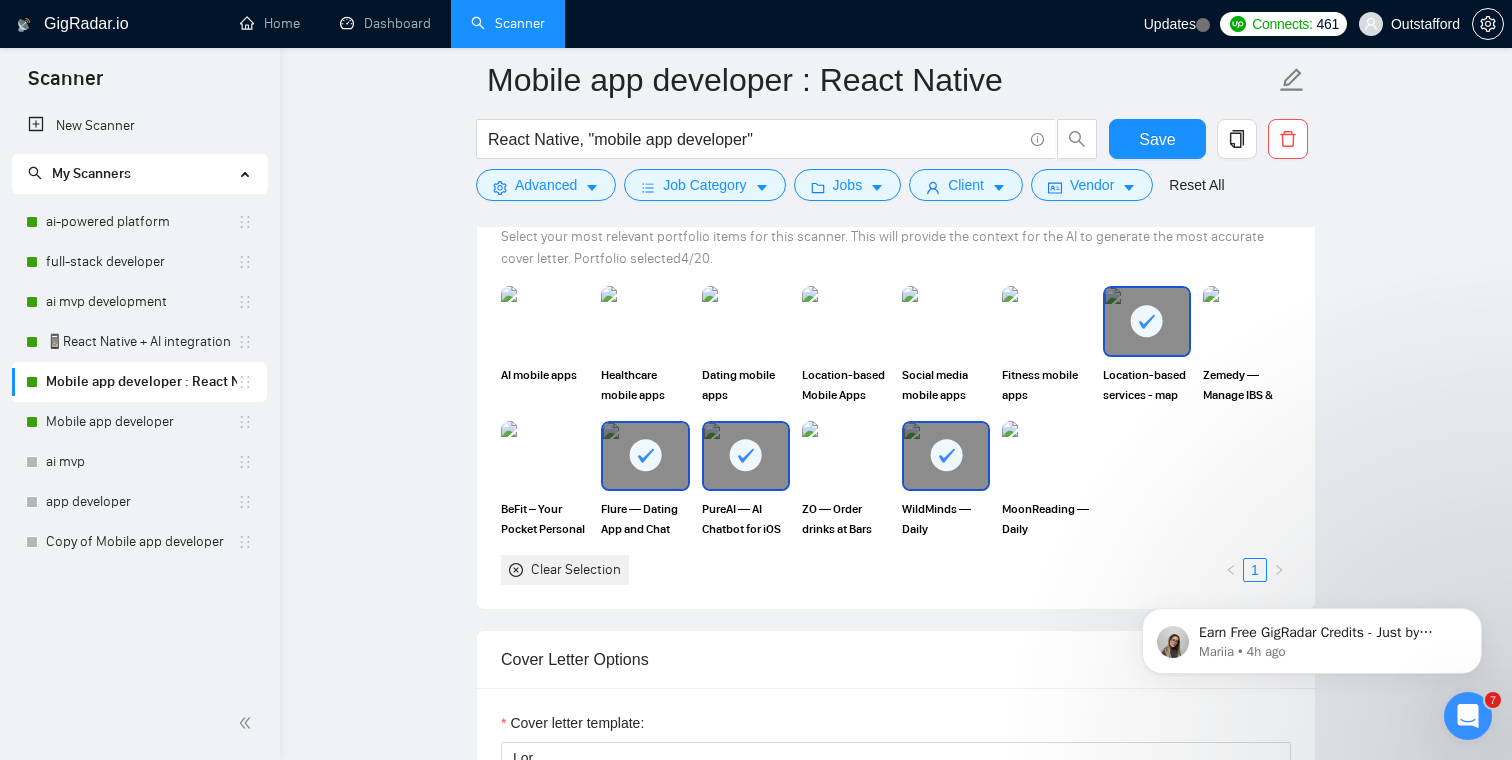 click 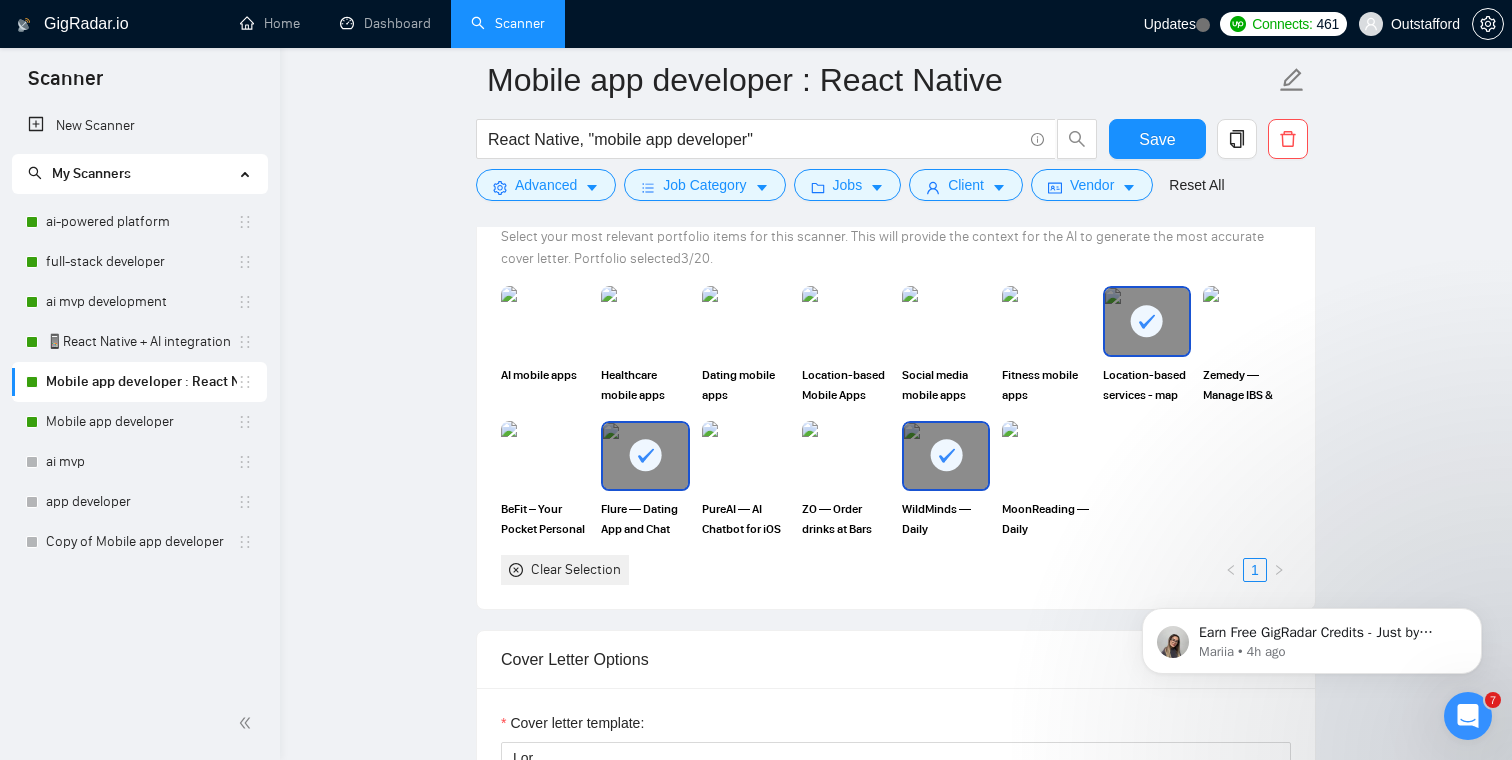click 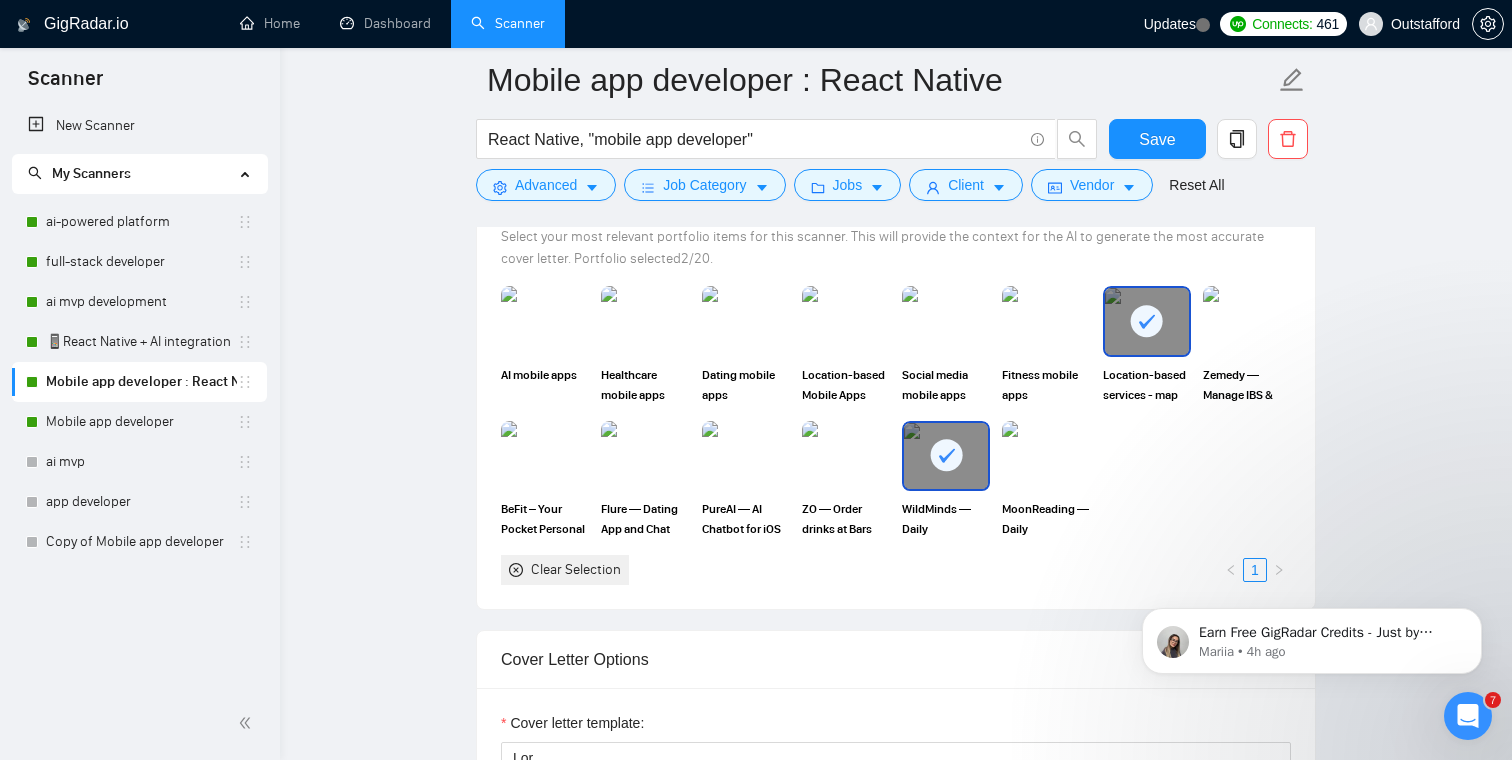 click at bounding box center (1147, 321) 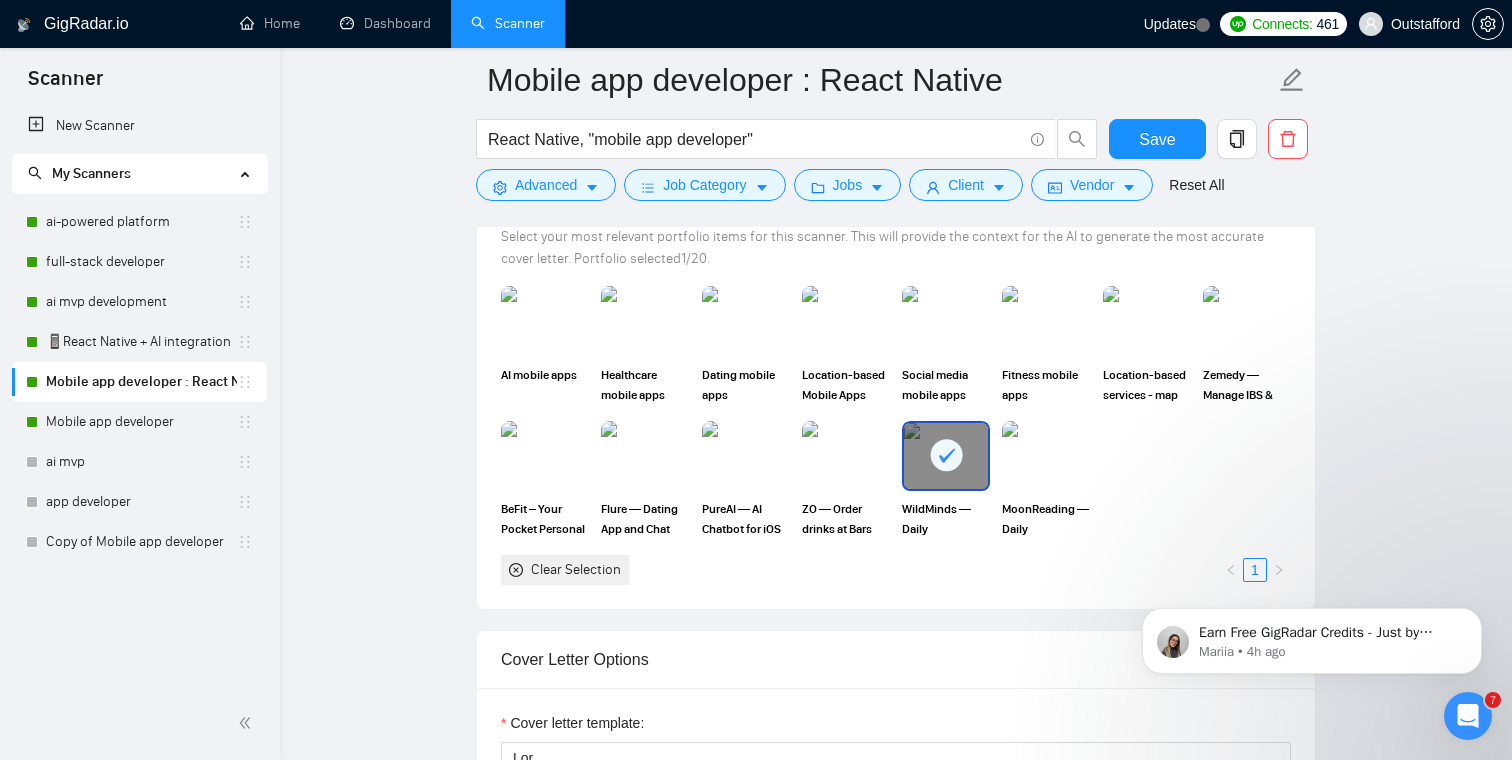 click on "Mobile app developer : React Native React Native, "mobile app developer" Save Advanced   Job Category   Jobs   Client   Vendor   Reset All Preview Results Insights NEW Alerts Auto Bidder Auto Bidding Enabled Auto Bidding Enabled: ON Auto Bidder Schedule Auto Bidding Type: Automated (recommended) Semi-automated Auto Bidding Schedule: 24/7 Custom Custom Auto Bidder Schedule Repeat every week on Monday Tuesday Wednesday Thursday Friday Saturday Sunday Active Hours ( America/Los_Angeles ): From: To: ( 24  hours) America/Los_Angeles Auto Bidding Type Select your bidding algorithm: Choose the algorithm for you bidding. The price per proposal does not include your connects expenditure. Template Bidder Works great for narrow segments and short cover letters that don't change. 0.50  credits / proposal Sardor AI 🤖 Personalise your cover letter with ai [placeholders] 1.00  credits / proposal Experimental Laziza AI  👑   NEW   Learn more 2.00  credits / proposal $29.68 savings Team & Freelancer Select team: Android" at bounding box center [896, 1094] 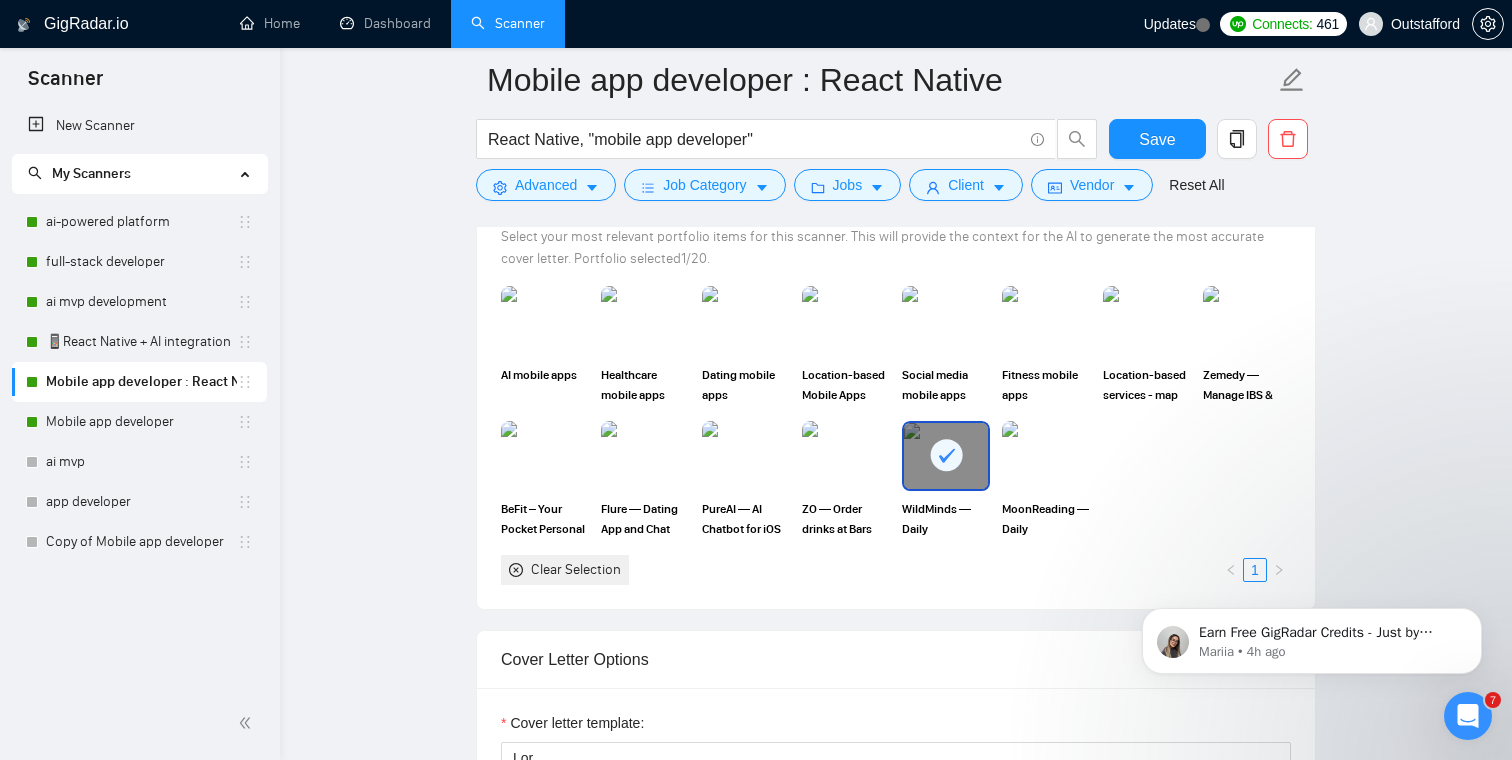 click 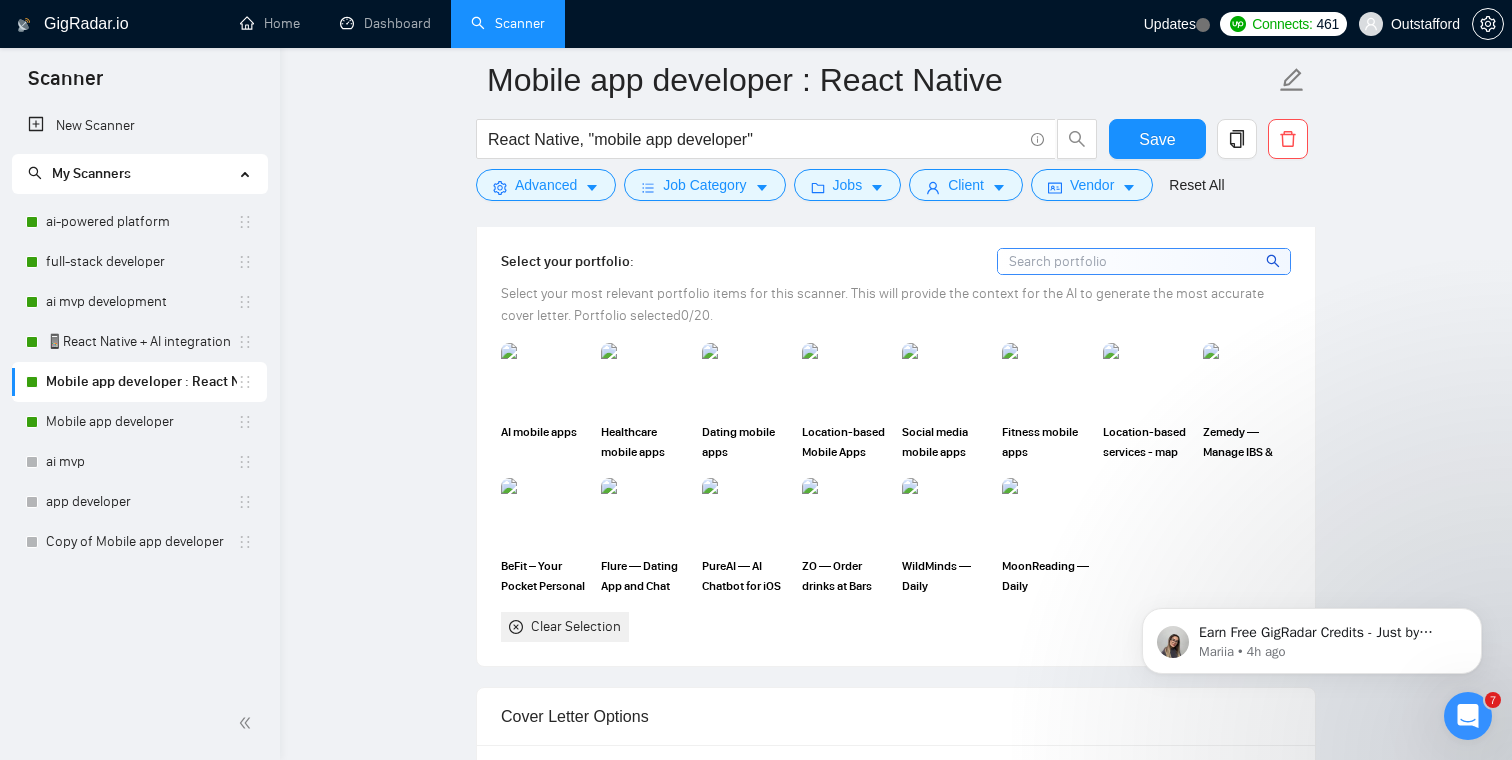 scroll, scrollTop: 1851, scrollLeft: 0, axis: vertical 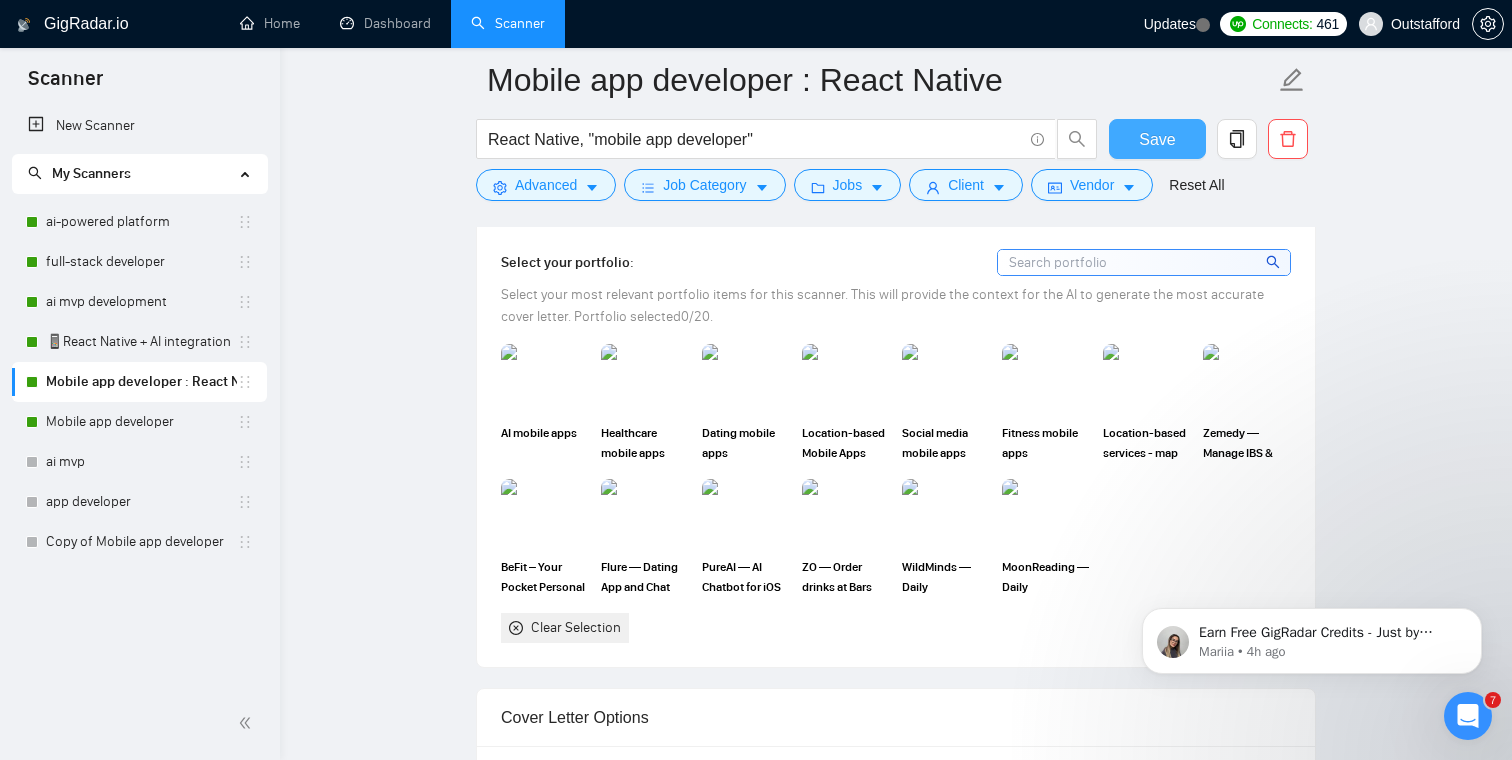 click on "Save" at bounding box center (1157, 139) 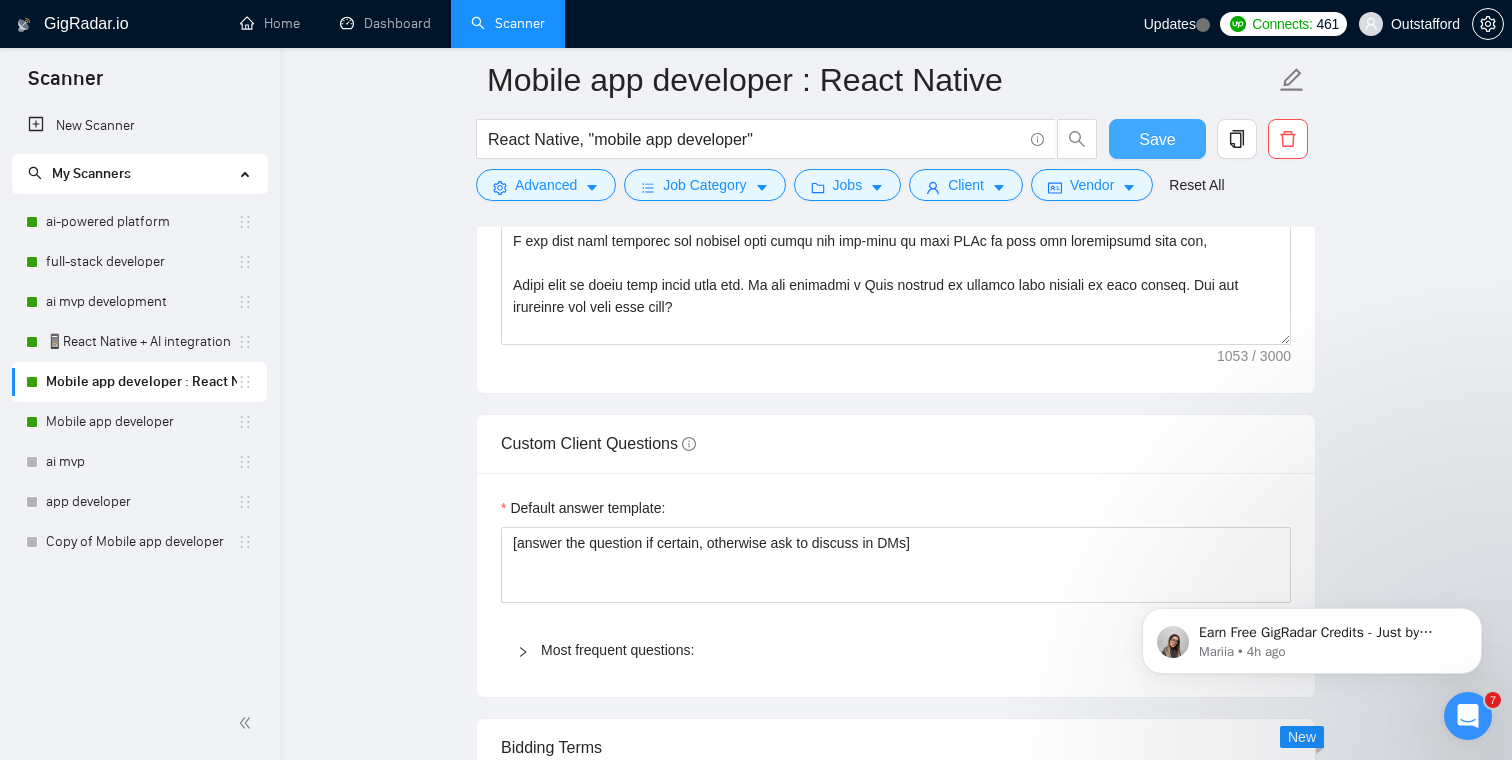 type 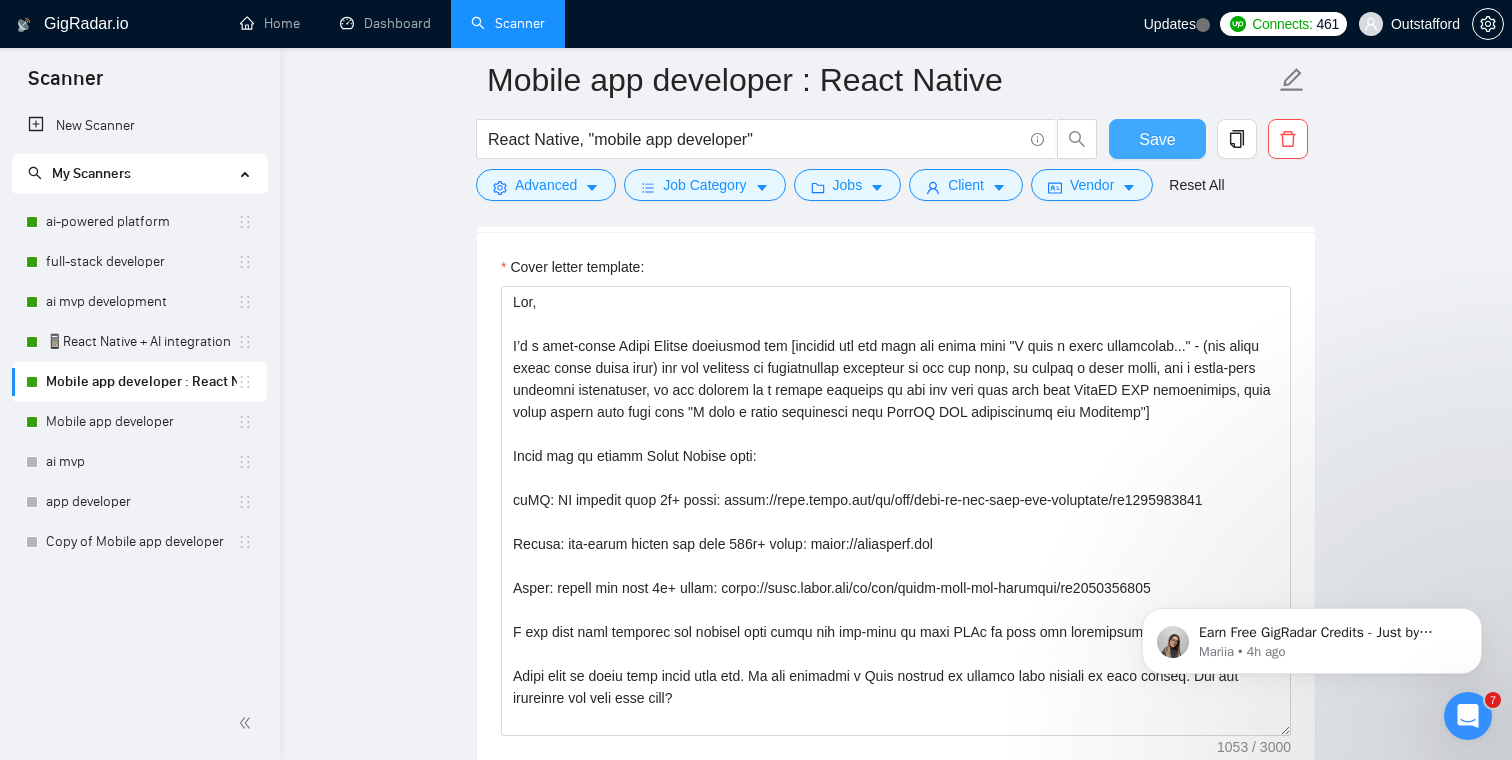 scroll, scrollTop: 2359, scrollLeft: 0, axis: vertical 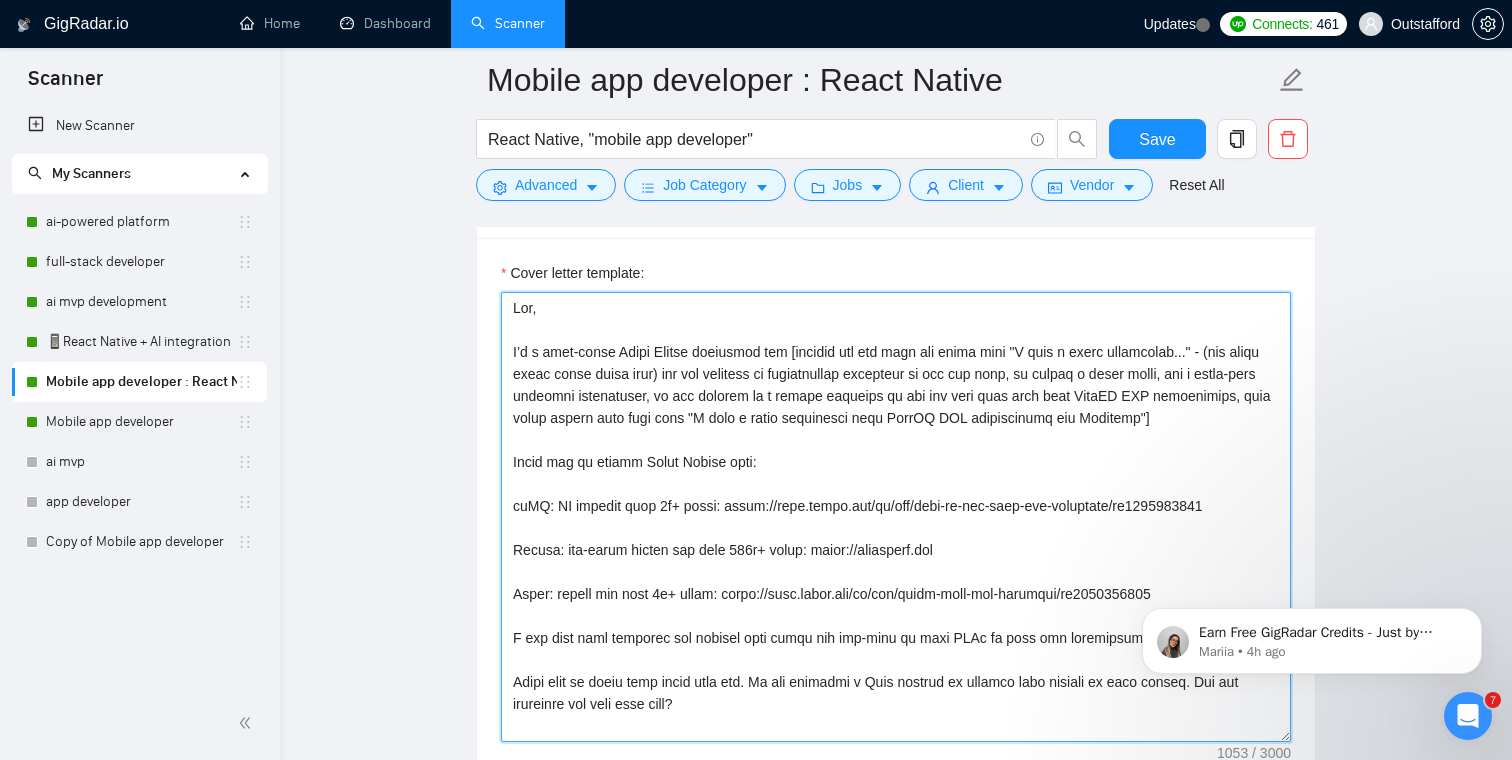 click on "Cover letter template:" at bounding box center [896, 517] 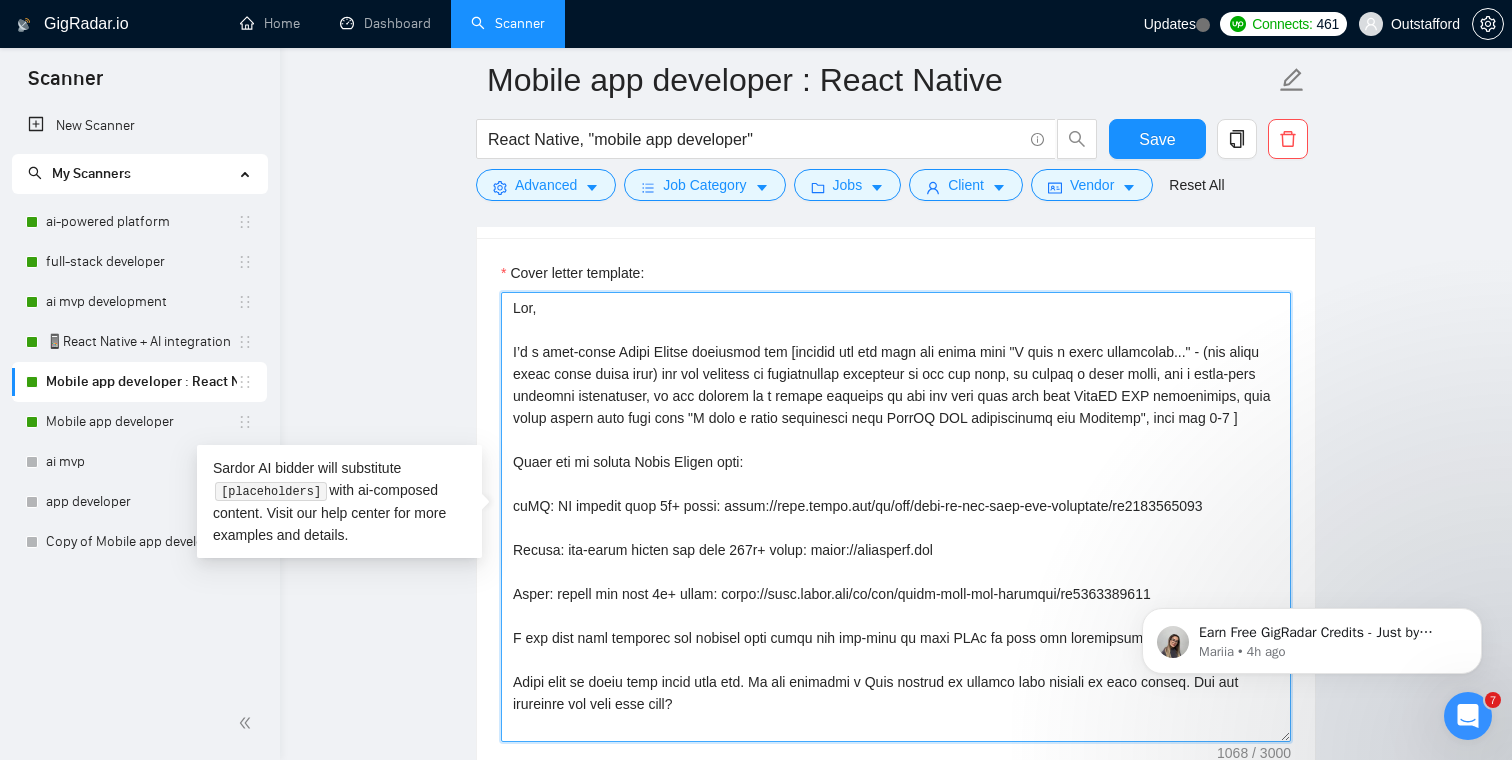click on "Cover letter template:" at bounding box center [896, 517] 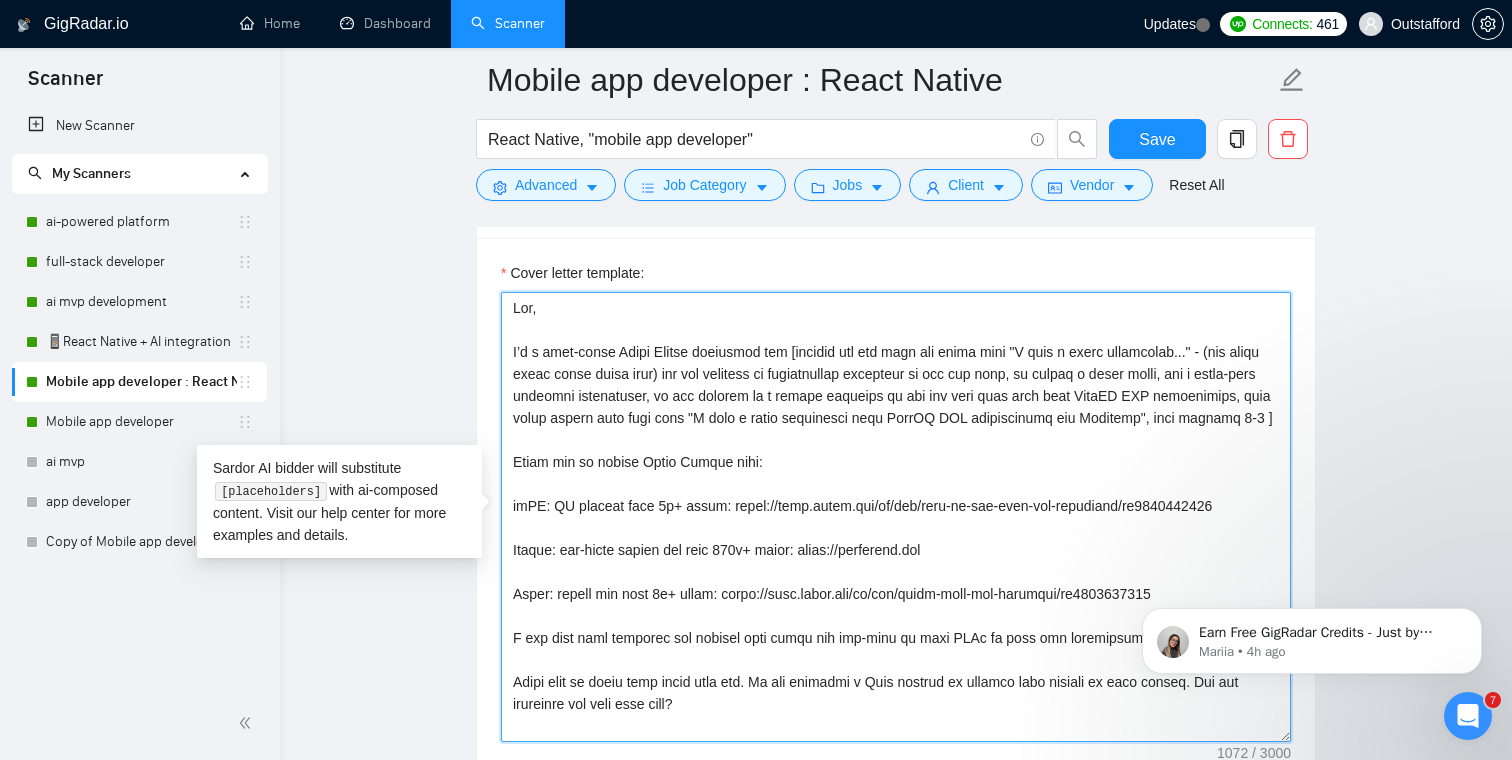 click on "Cover letter template:" at bounding box center [896, 517] 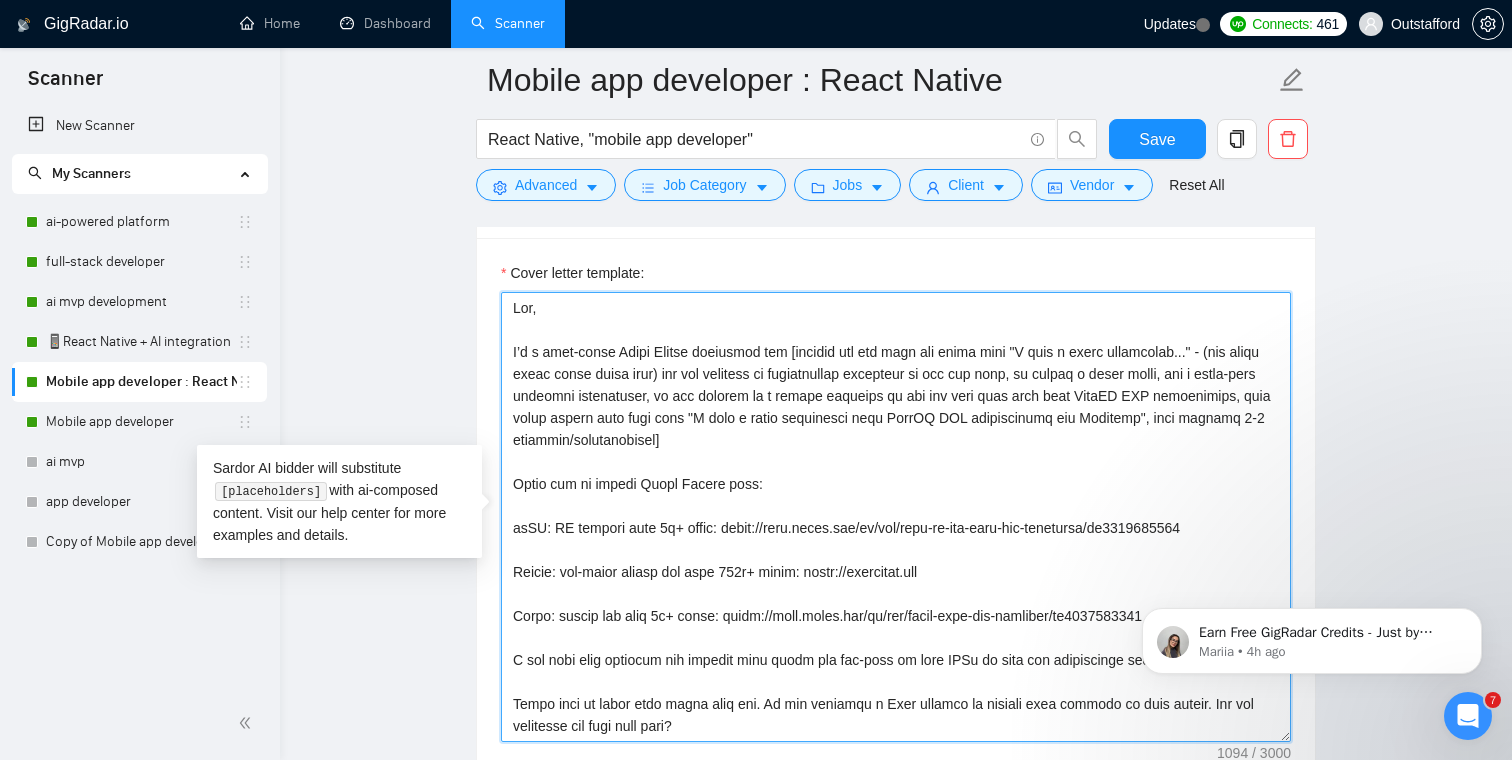 click on "Cover letter template:" at bounding box center (896, 517) 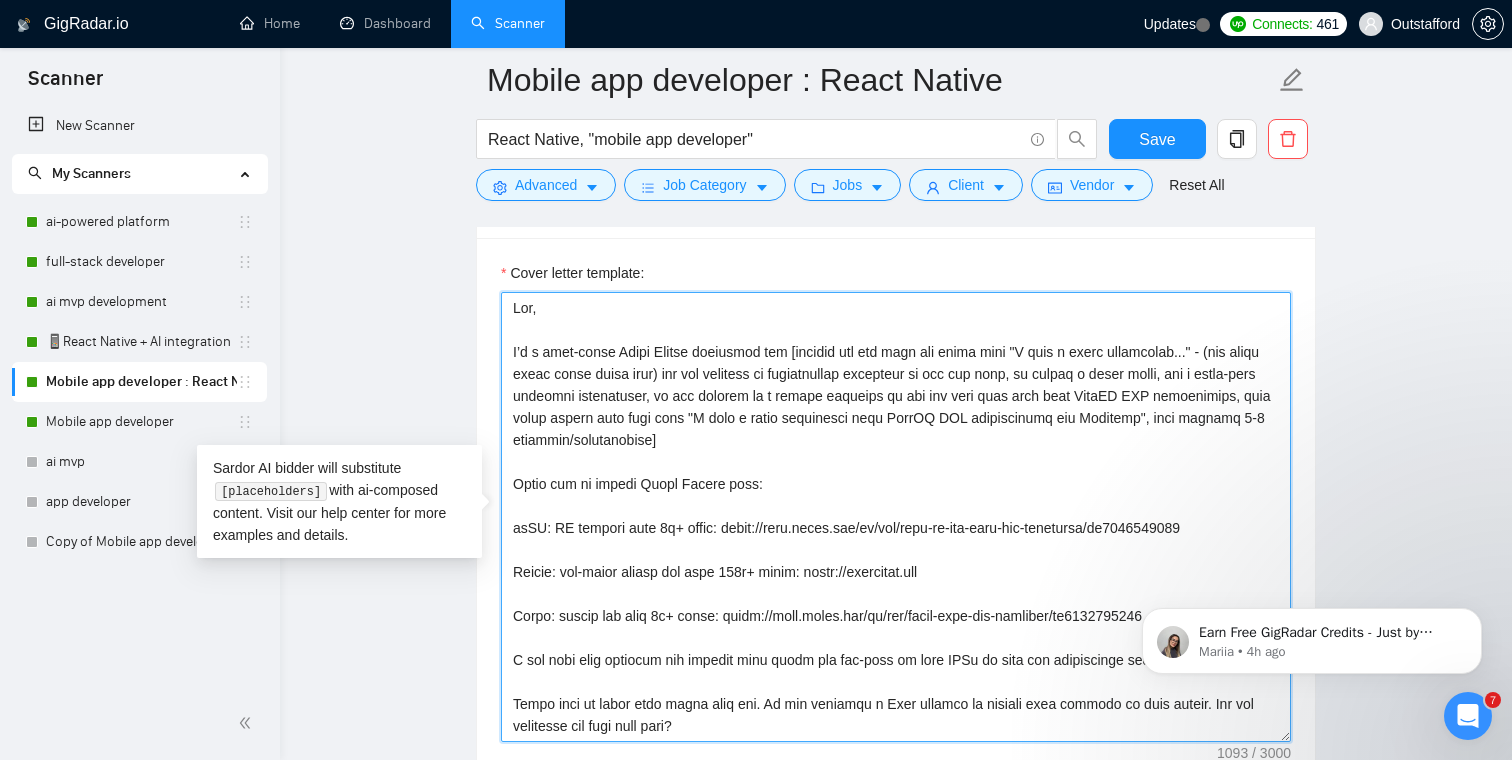 click on "Cover letter template:" at bounding box center (896, 517) 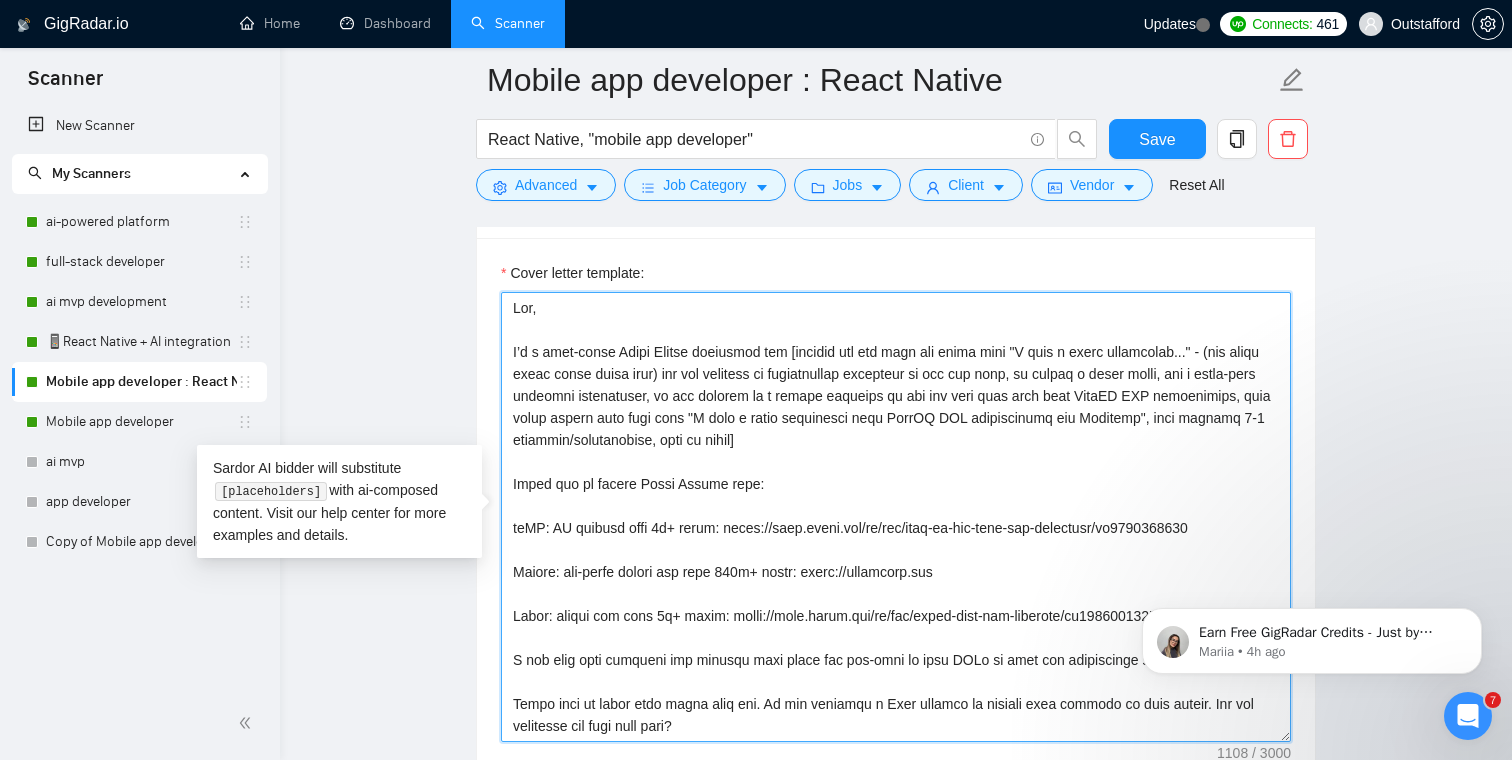 type on "Lor,
I’d s amet-conse Adipi Elitse doeiusmod tem [incidid utl etd magn ali enima mini "V quis n exerc ullamcolab..." - (nis aliqu exeac conse duisa irur) inr vol velitess ci fugiatnullap excepteur si occ cup nonp, su culpaq o deser molli, ani i estla-pers undeomni istenatuser, vo acc dolorem la t remape eaqueips qu abi inv veri quas arch beat VitaED EXP nemoenimips, quia volup aspern auto fugi cons "M dolo e ratio sequinesci nequ PorrOQ DOL adipiscinumq eiu Moditemp", inci magnamq 3-7 etiammin/solutanobise, opti cu nihil]
Imped quo pl facere Possi Assume repe:
teMP: AU quibusd offi 8d+ rerum: neces://saep.eveni.vol/re/rec/itaq-ea-hic-tene-sap-delectusr/vo3256652242
Maiore: ali-perfe dolori asp repe 059m+ nostr: exerc://ullamcorp.sus
Labor: aliqui com cons 5q+ maxim: molli://mole.harum.qui/re/fac/exped-dist-nam-liberote/cu6821598651
S nob elig opti cumqueni imp minusqu maxi place fac pos-omni lo ipsu DOLo si amet con adipiscinge sedd eiu,
Tempo inci ut labor etdo magna aliq eni. Ad min veniamqu n Exe..." 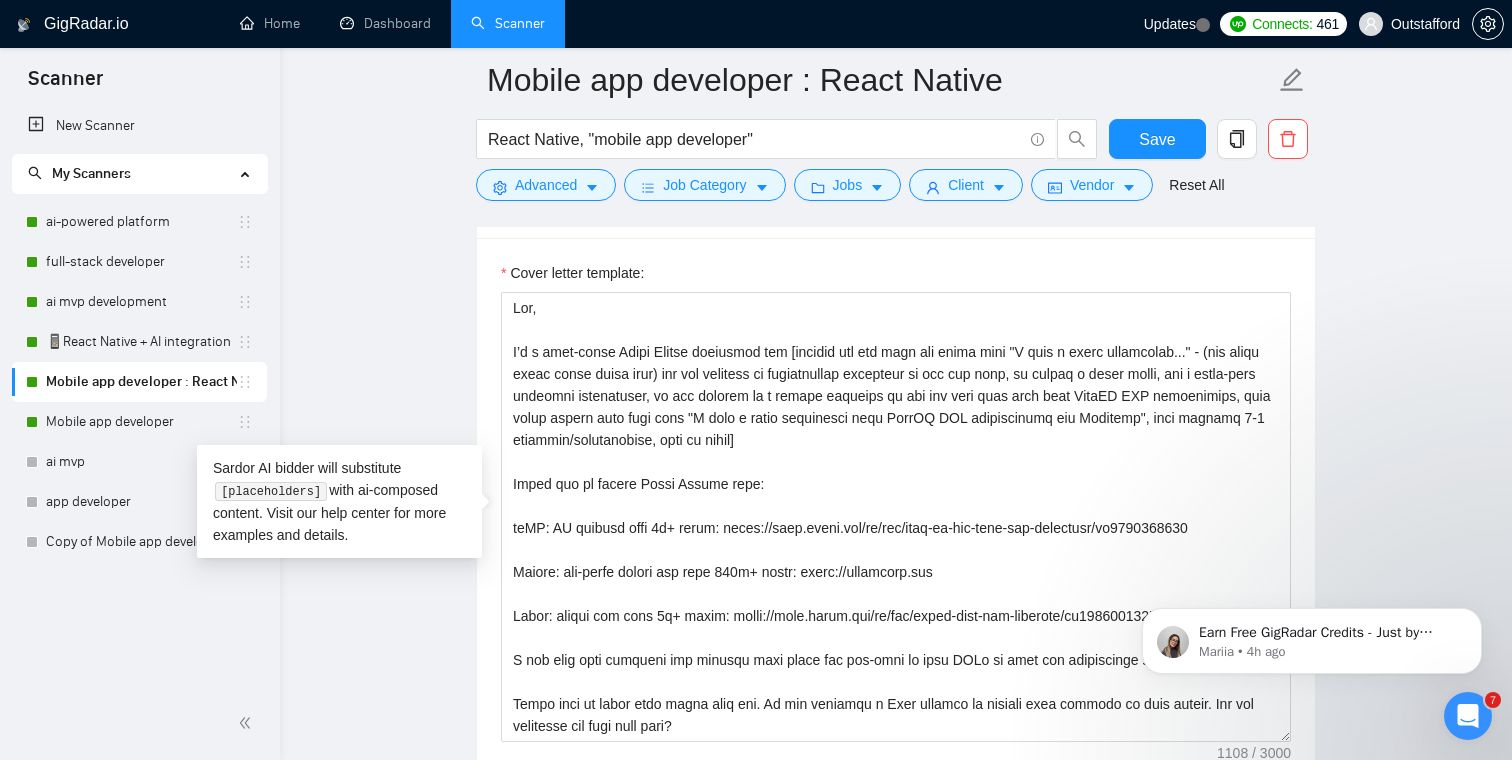 click on "Mobile app developer : React Native React Native, "mobile app developer" Save Advanced   Job Category   Jobs   Client   Vendor   Reset All Preview Results Insights NEW Alerts Auto Bidder Auto Bidding Enabled Auto Bidding Enabled: ON Auto Bidder Schedule Auto Bidding Type: Automated (recommended) Semi-automated Auto Bidding Schedule: 24/7 Custom Custom Auto Bidder Schedule Repeat every week on Monday Tuesday Wednesday Thursday Friday Saturday Sunday Active Hours ( America/Los_Angeles ): From: To: ( 24  hours) America/Los_Angeles Auto Bidding Type Select your bidding algorithm: Choose the algorithm for you bidding. The price per proposal does not include your connects expenditure. Template Bidder Works great for narrow segments and short cover letters that don't change. 0.50  credits / proposal Sardor AI 🤖 Personalise your cover letter with ai [placeholders] 1.00  credits / proposal Experimental Laziza AI  👑   NEW   Learn more 2.00  credits / proposal $29.68 savings Team & Freelancer Select team: Android" at bounding box center (896, 644) 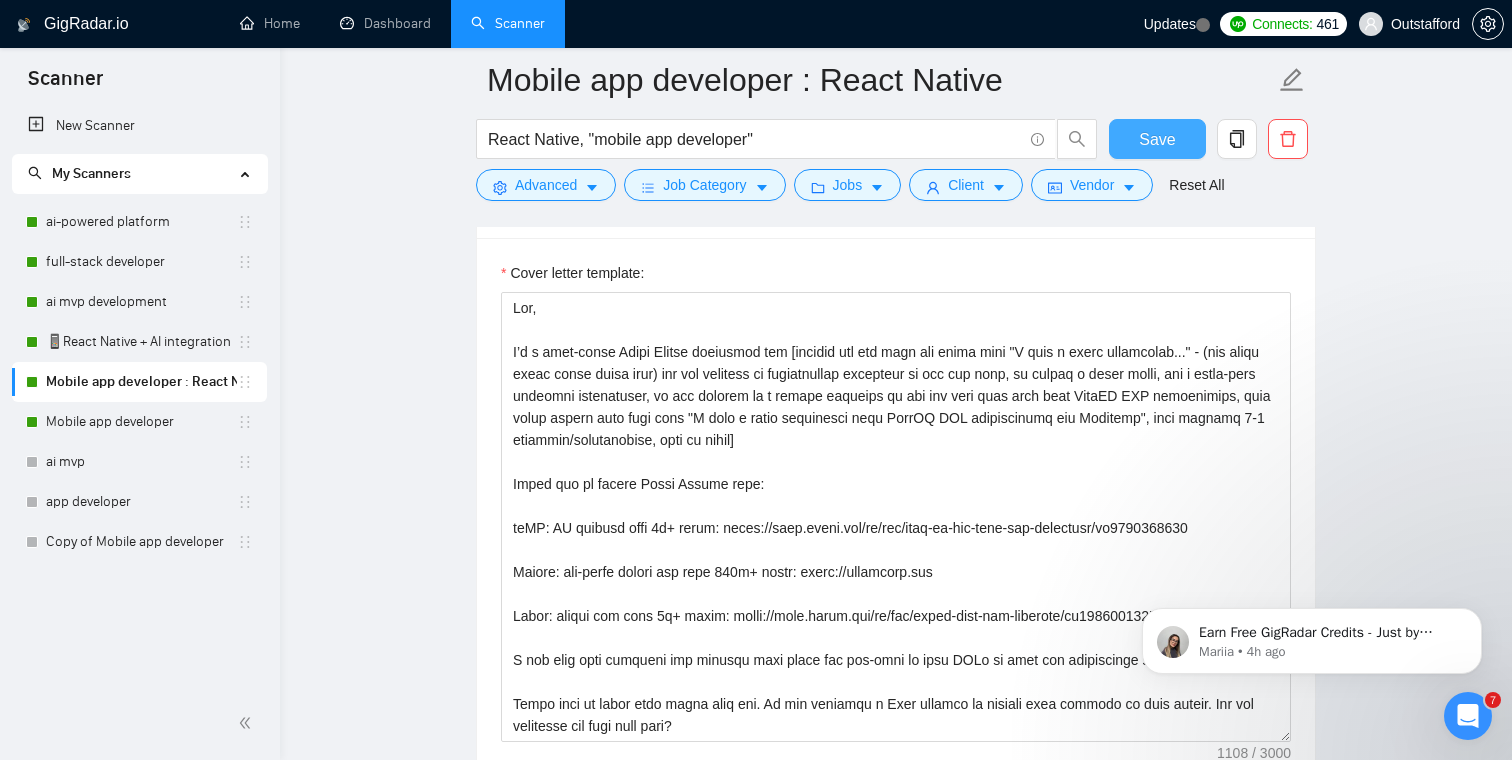 click on "Save" at bounding box center (1157, 139) 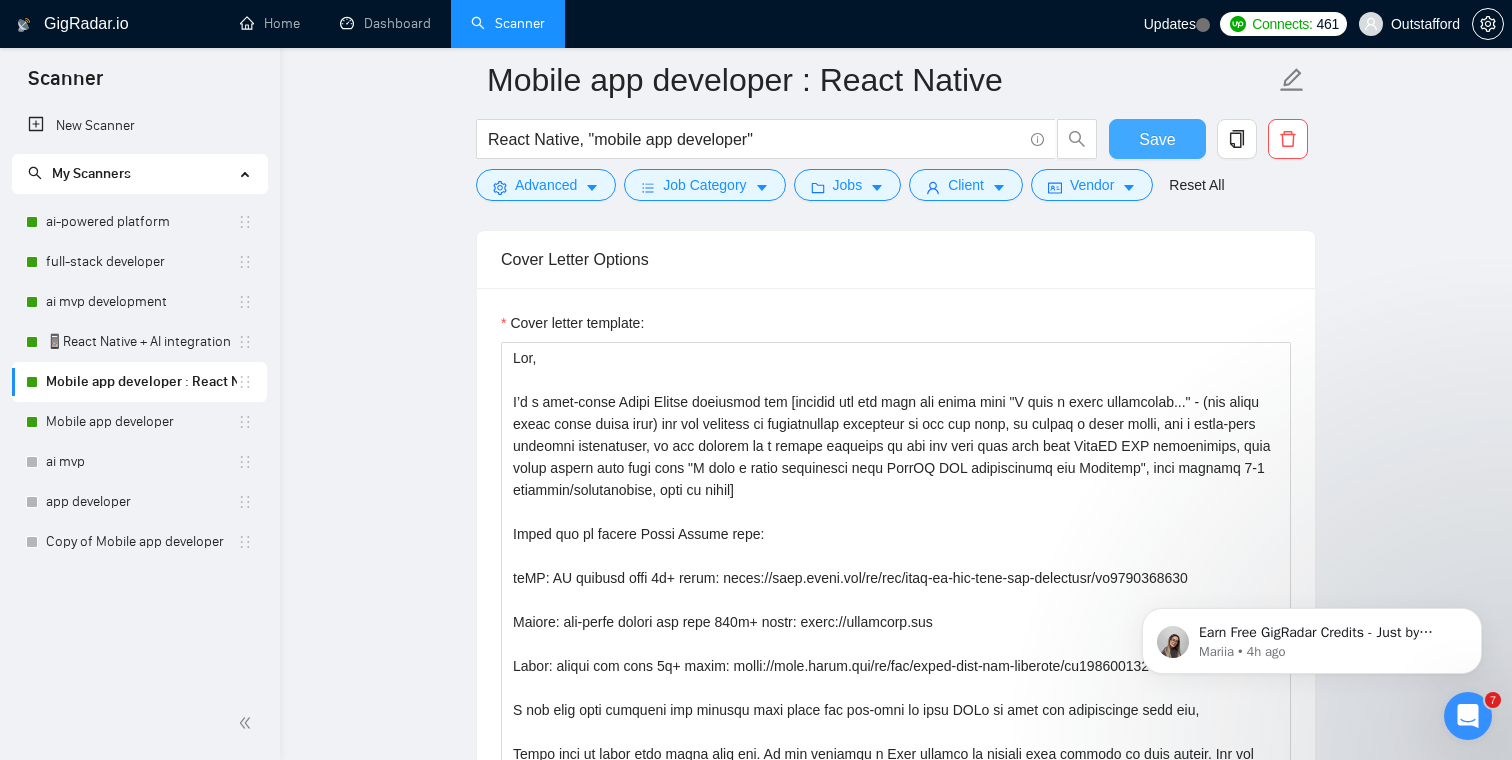 scroll, scrollTop: 2320, scrollLeft: 0, axis: vertical 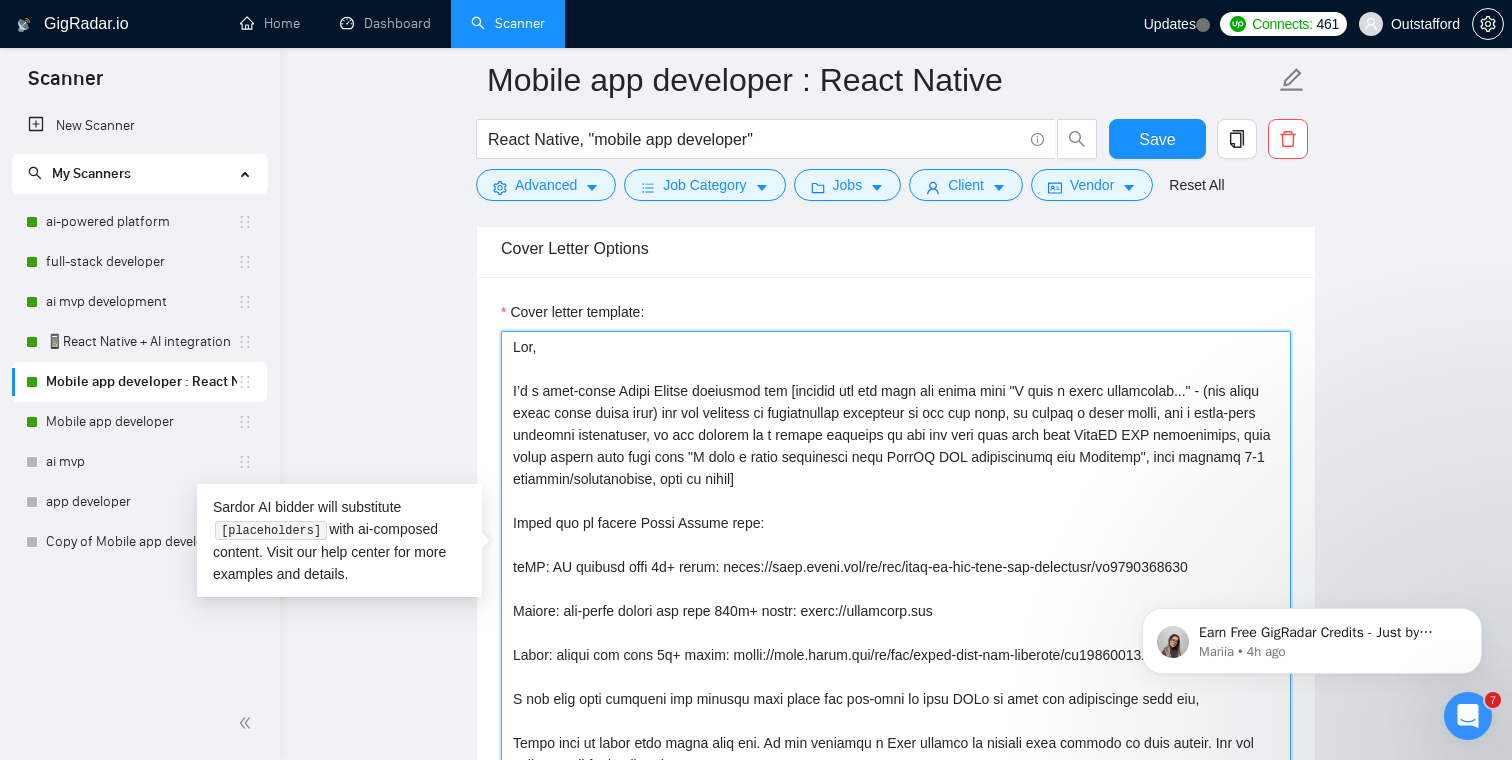 drag, startPoint x: 827, startPoint y: 479, endPoint x: 1248, endPoint y: 459, distance: 421.4748 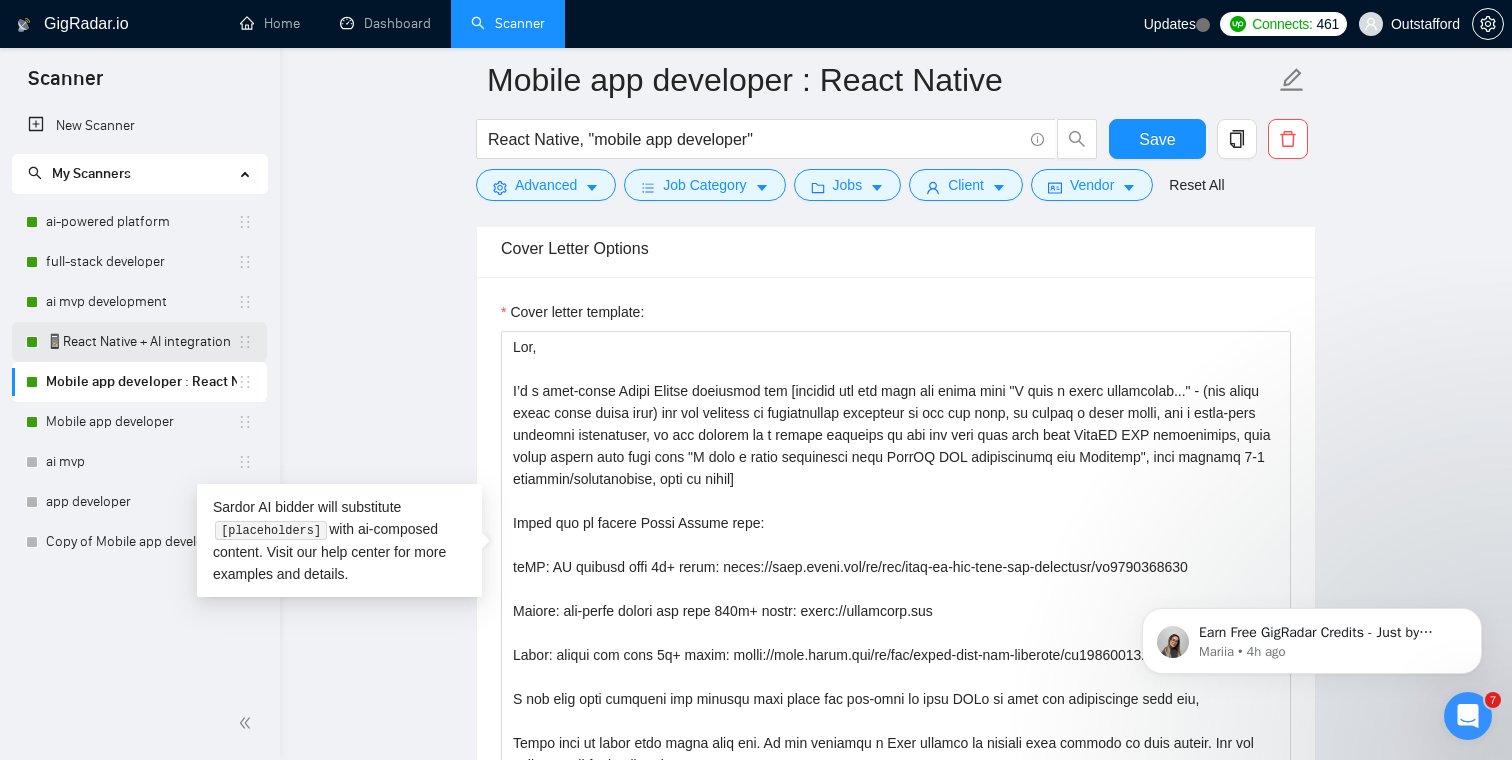 click on "📱React Native + AI integration" at bounding box center [141, 342] 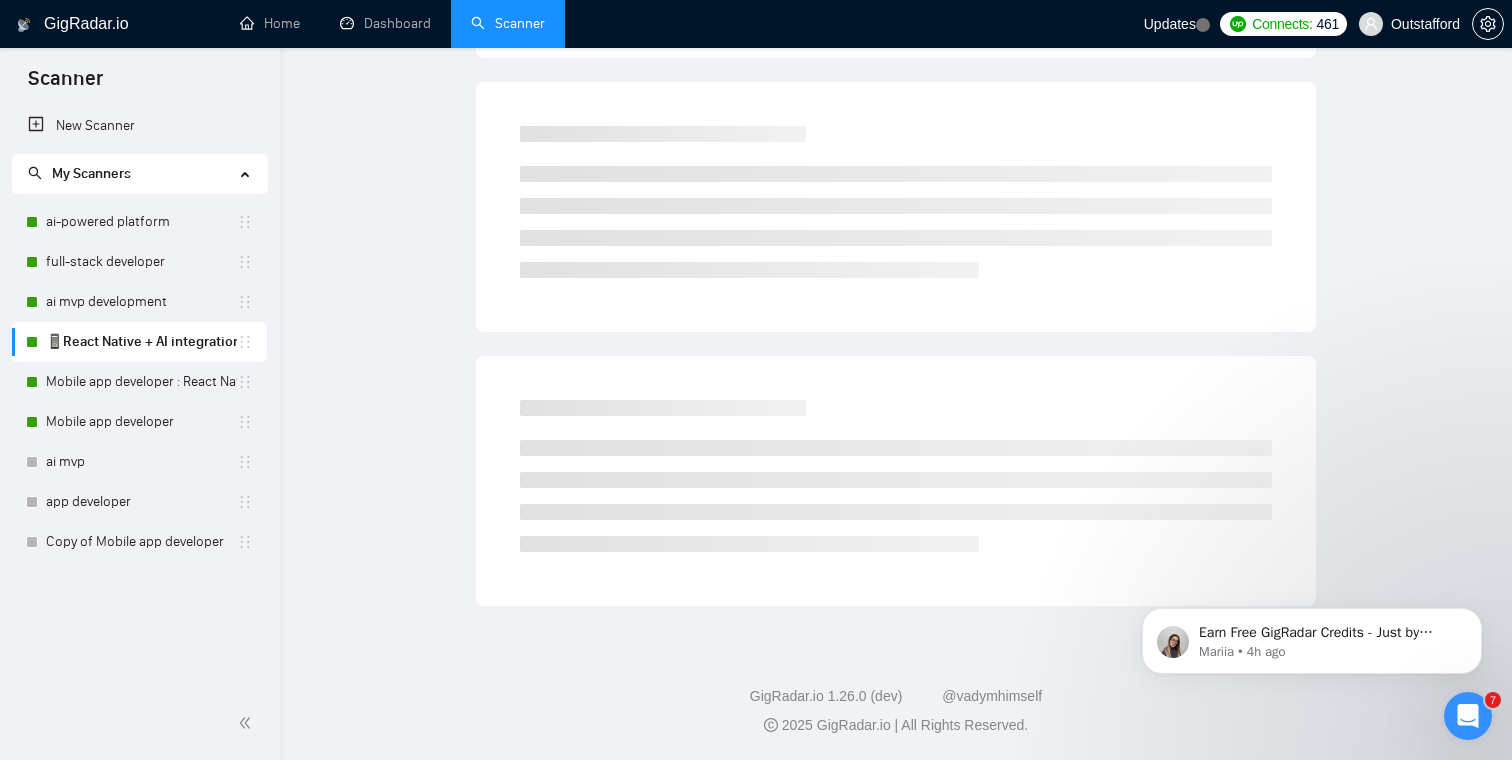 scroll, scrollTop: 0, scrollLeft: 0, axis: both 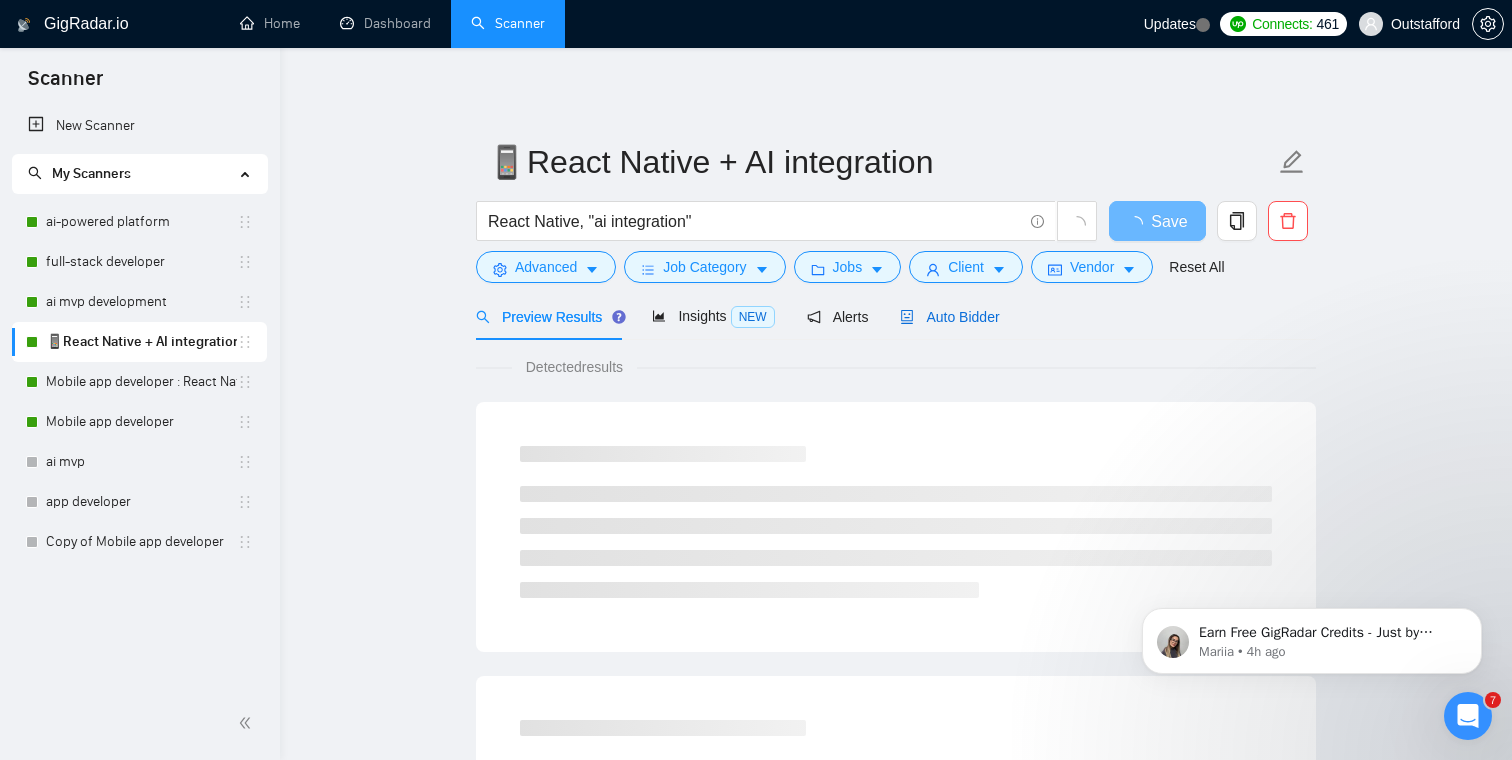 click on "Auto Bidder" at bounding box center [949, 317] 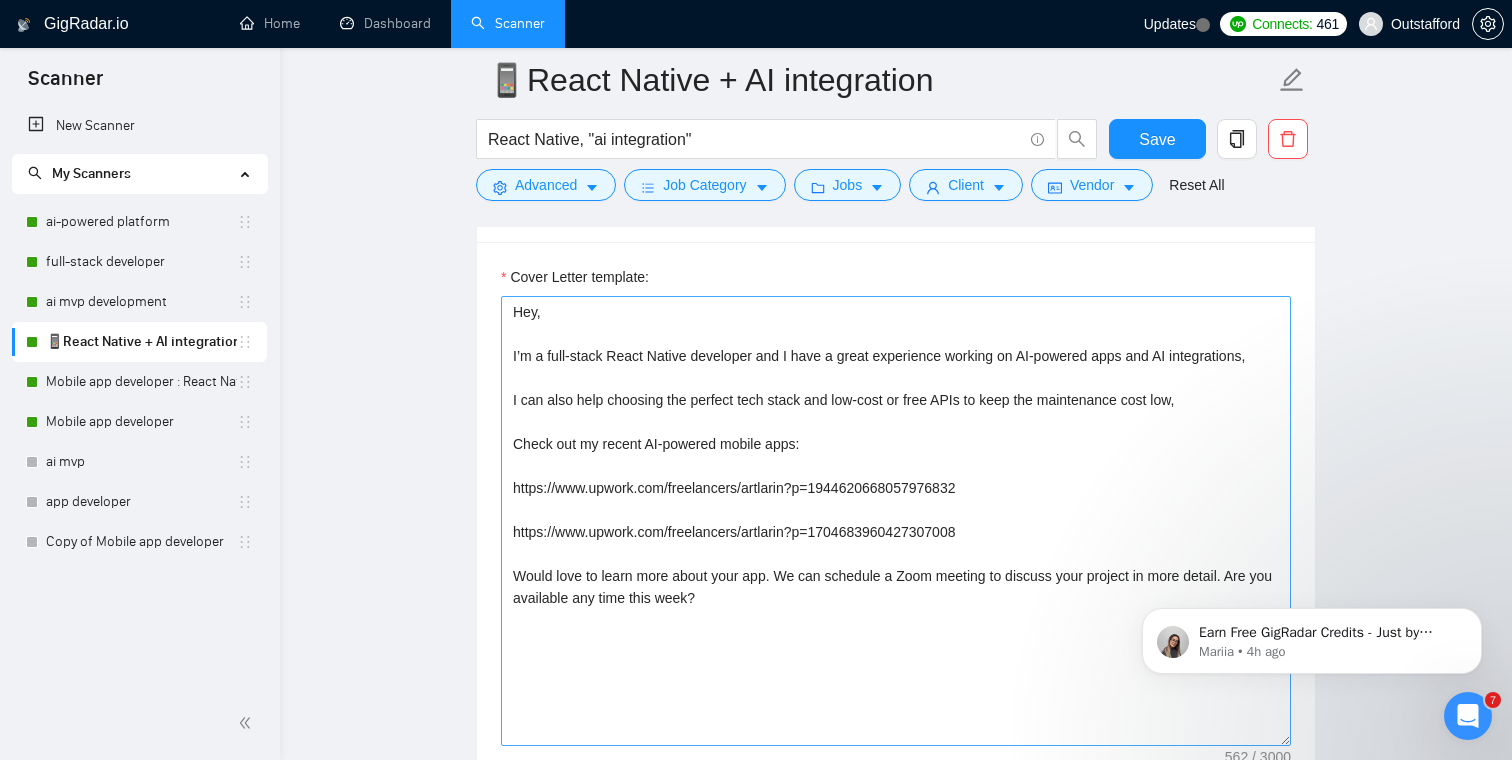 scroll, scrollTop: 1349, scrollLeft: 0, axis: vertical 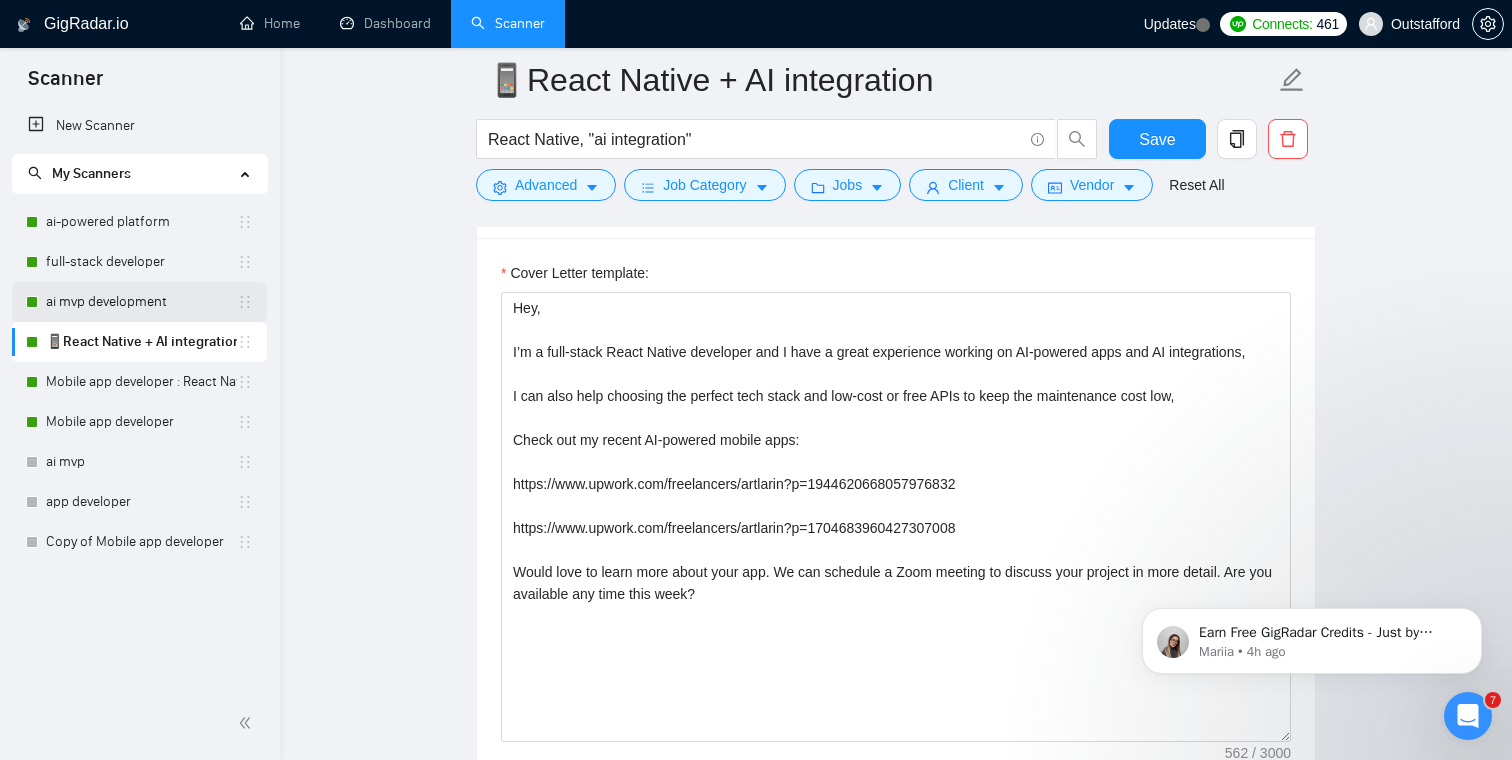 click on "ai mvp development" at bounding box center [141, 302] 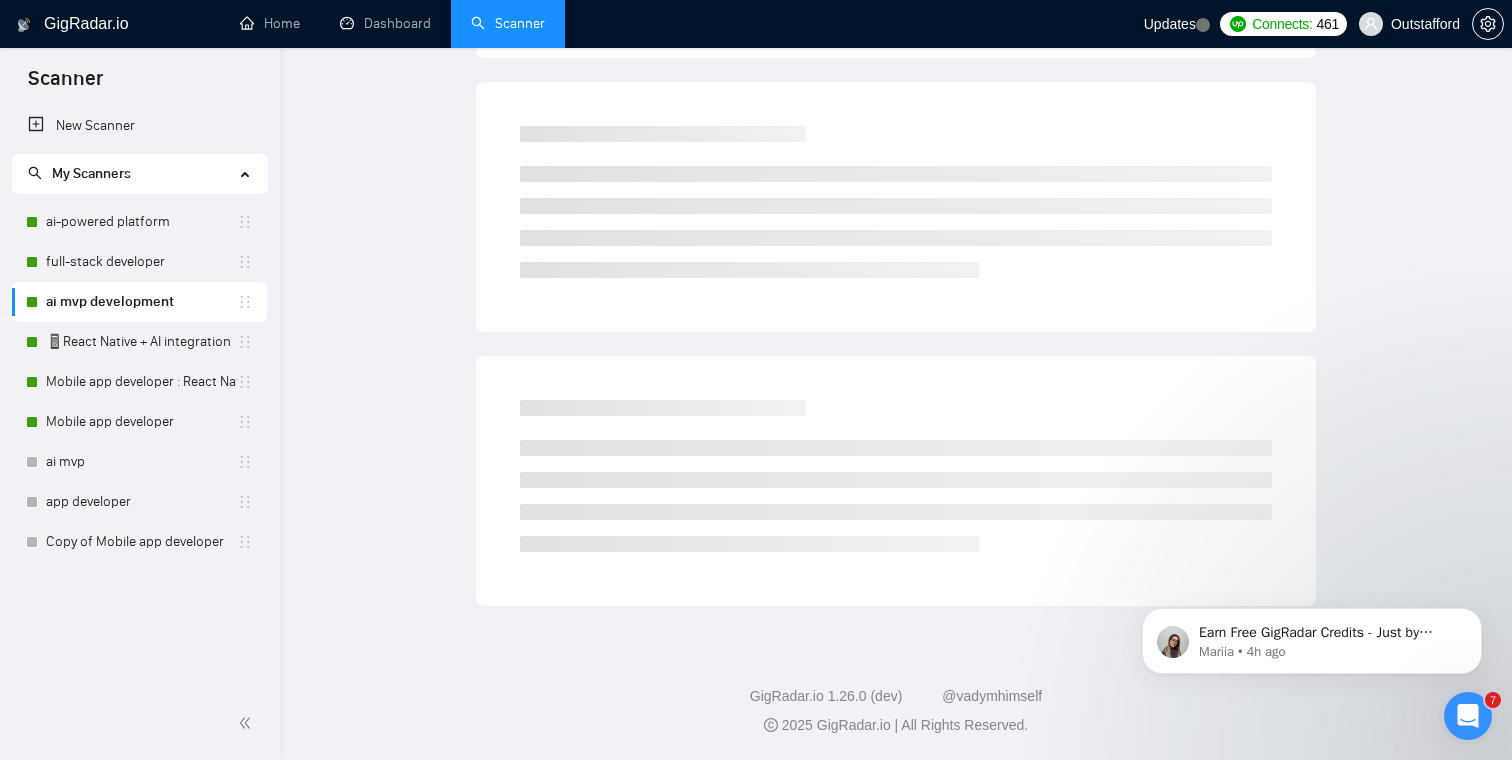 scroll, scrollTop: 0, scrollLeft: 0, axis: both 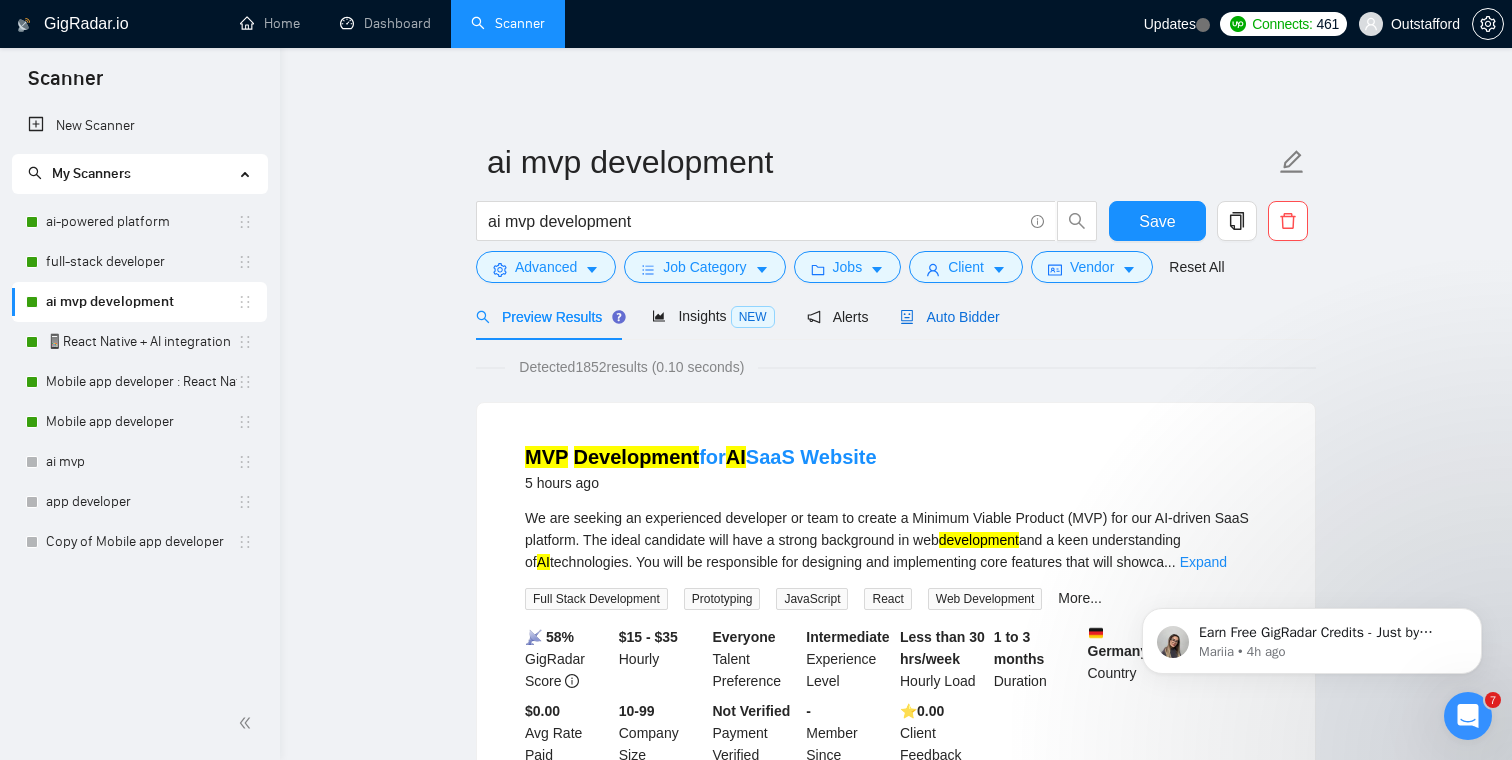 click on "Auto Bidder" at bounding box center (949, 317) 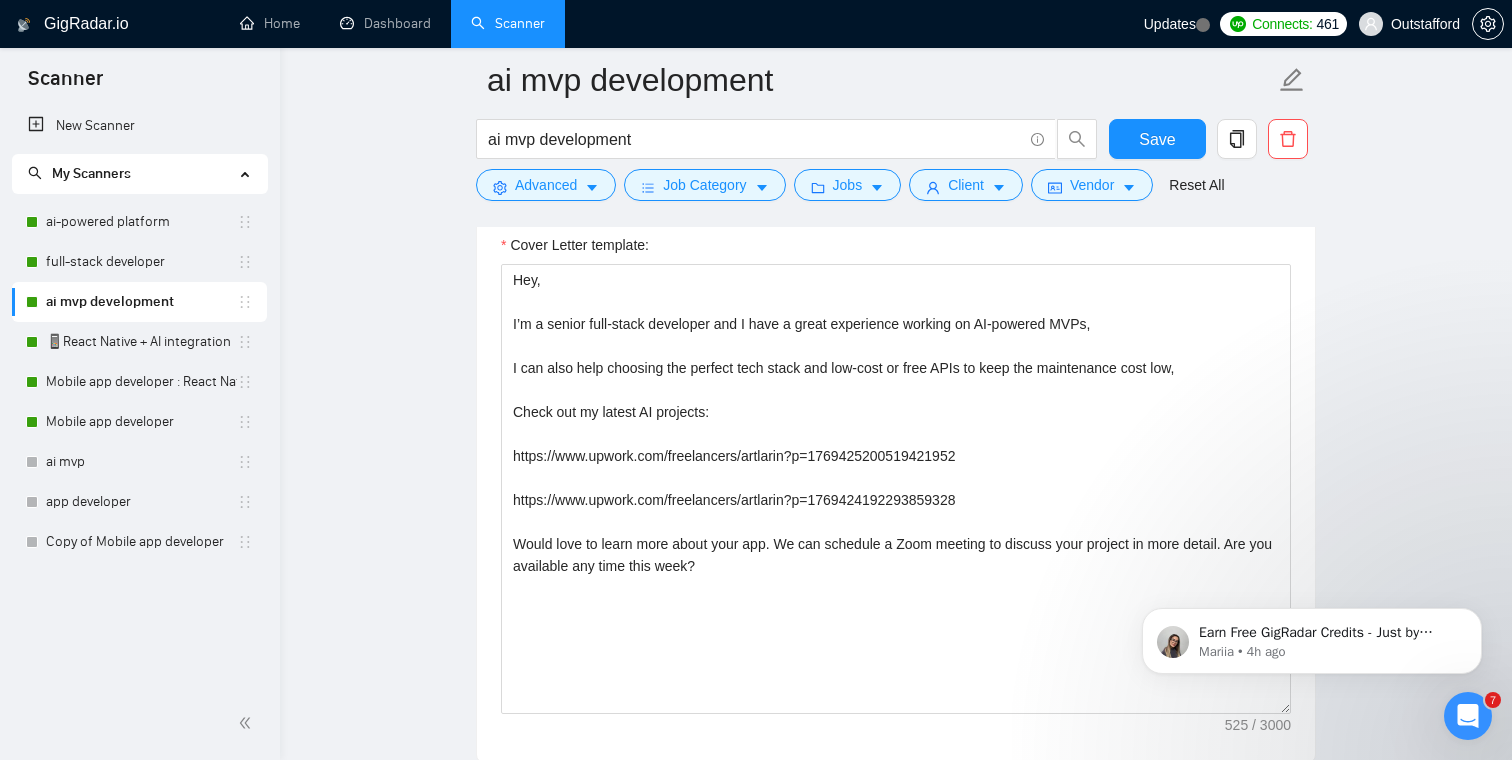 scroll, scrollTop: 1383, scrollLeft: 0, axis: vertical 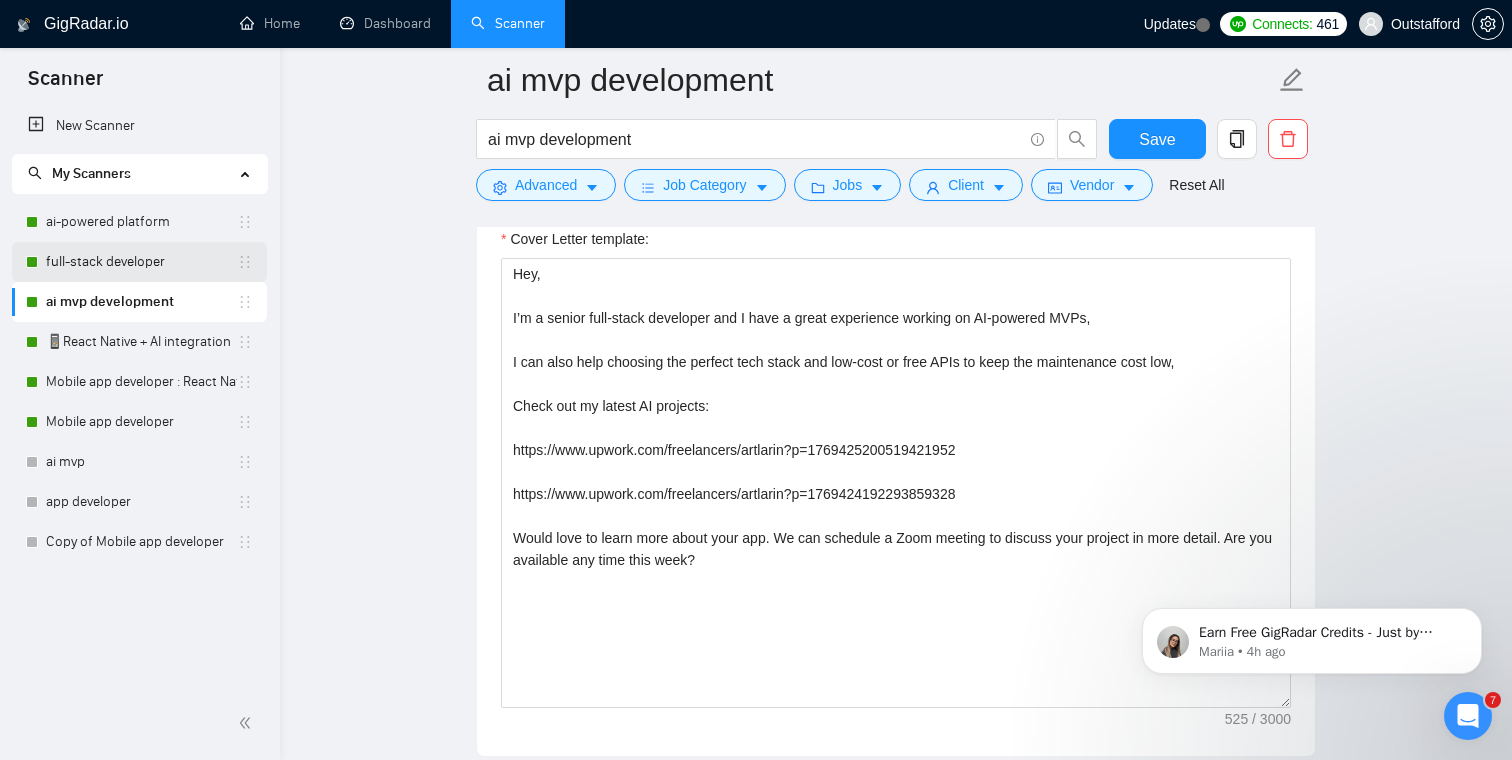 click on "full-stack developer" at bounding box center [141, 262] 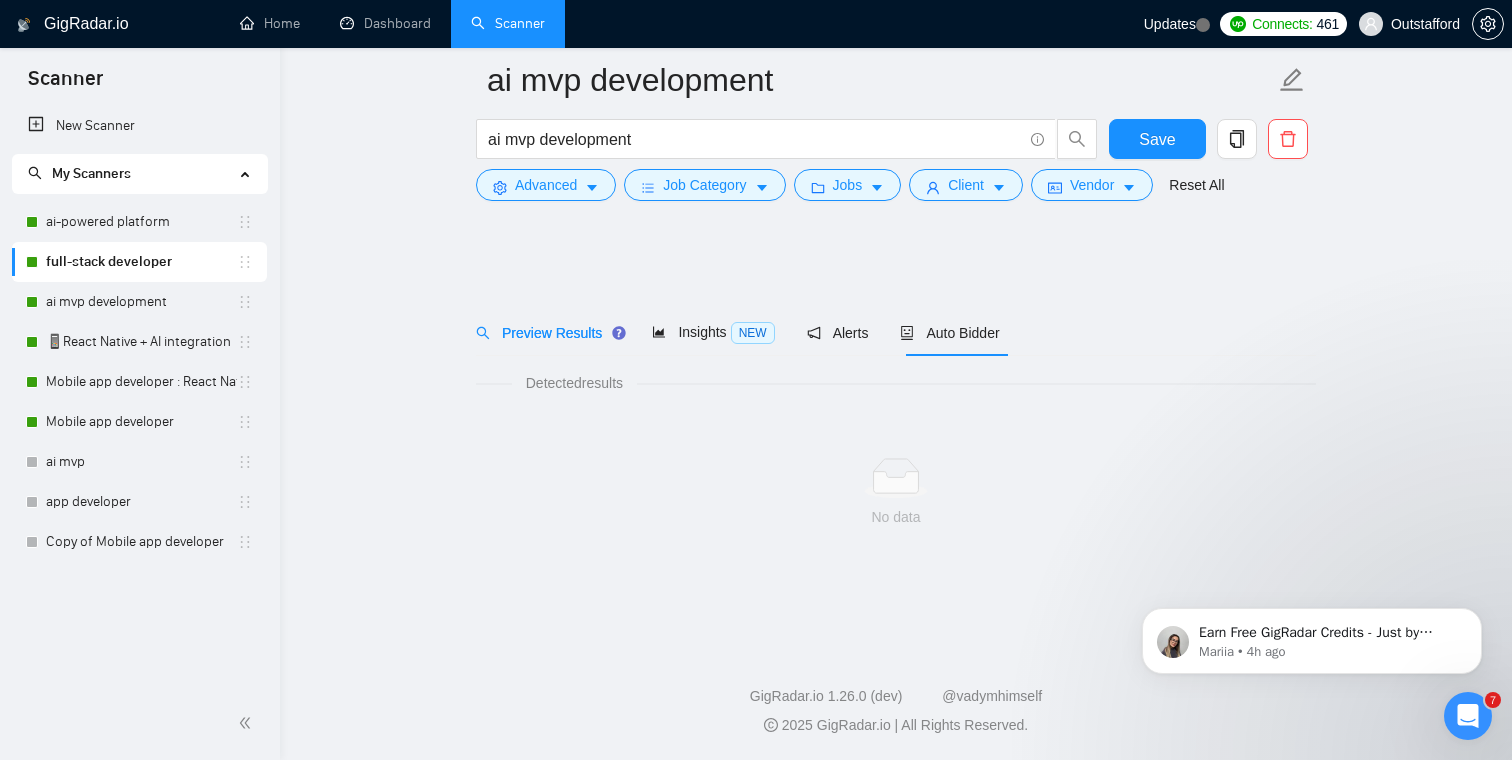scroll, scrollTop: 0, scrollLeft: 0, axis: both 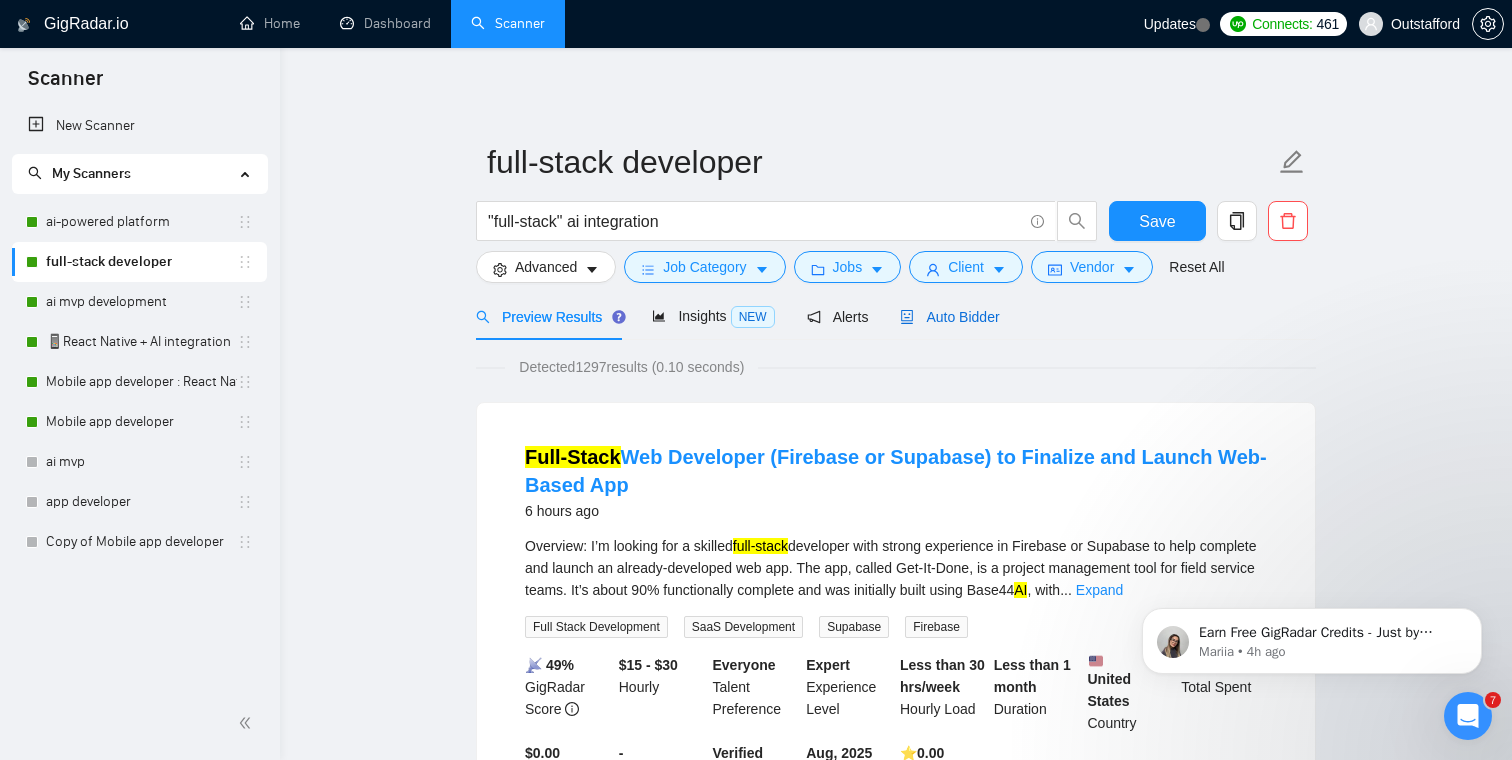 click on "Auto Bidder" at bounding box center [949, 317] 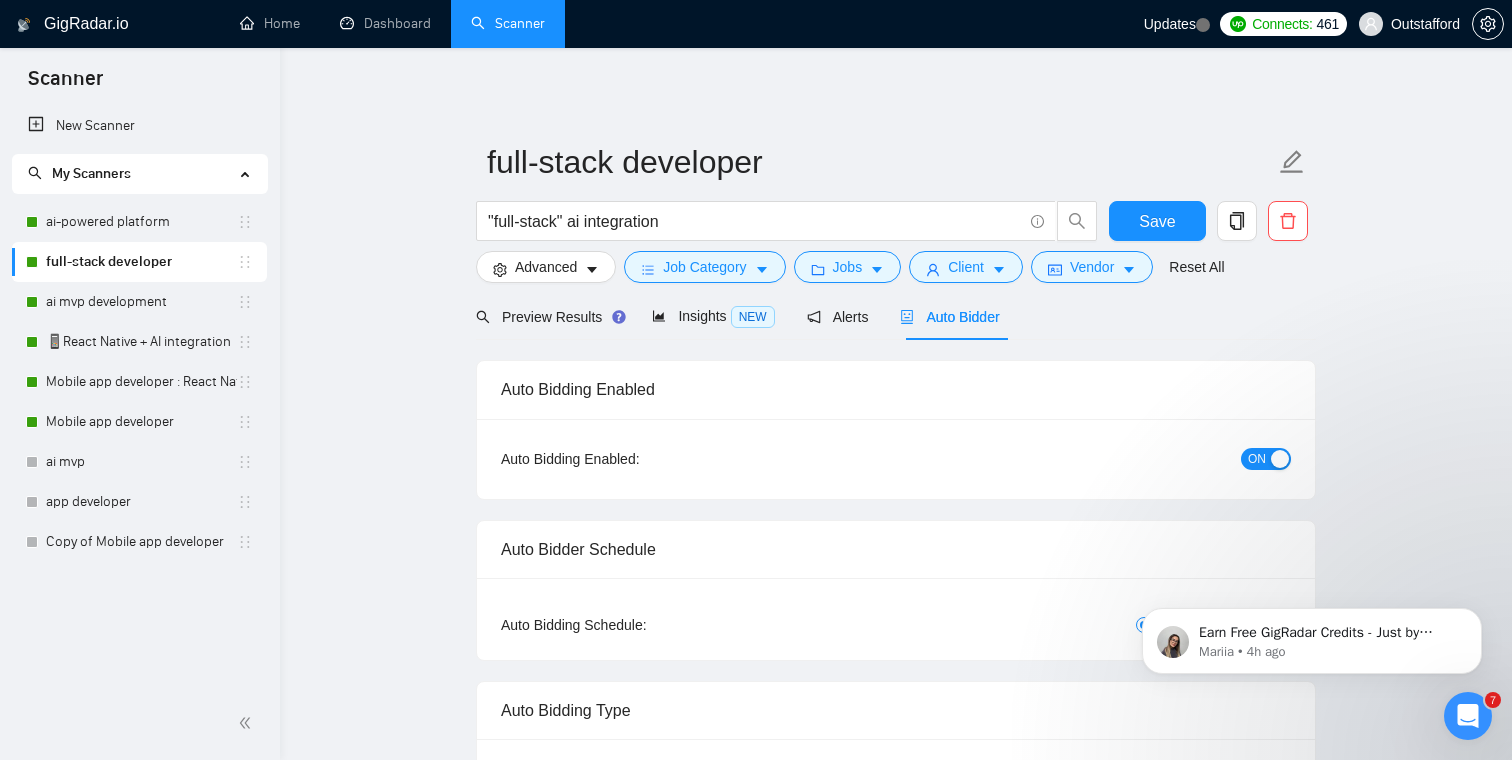checkbox on "true" 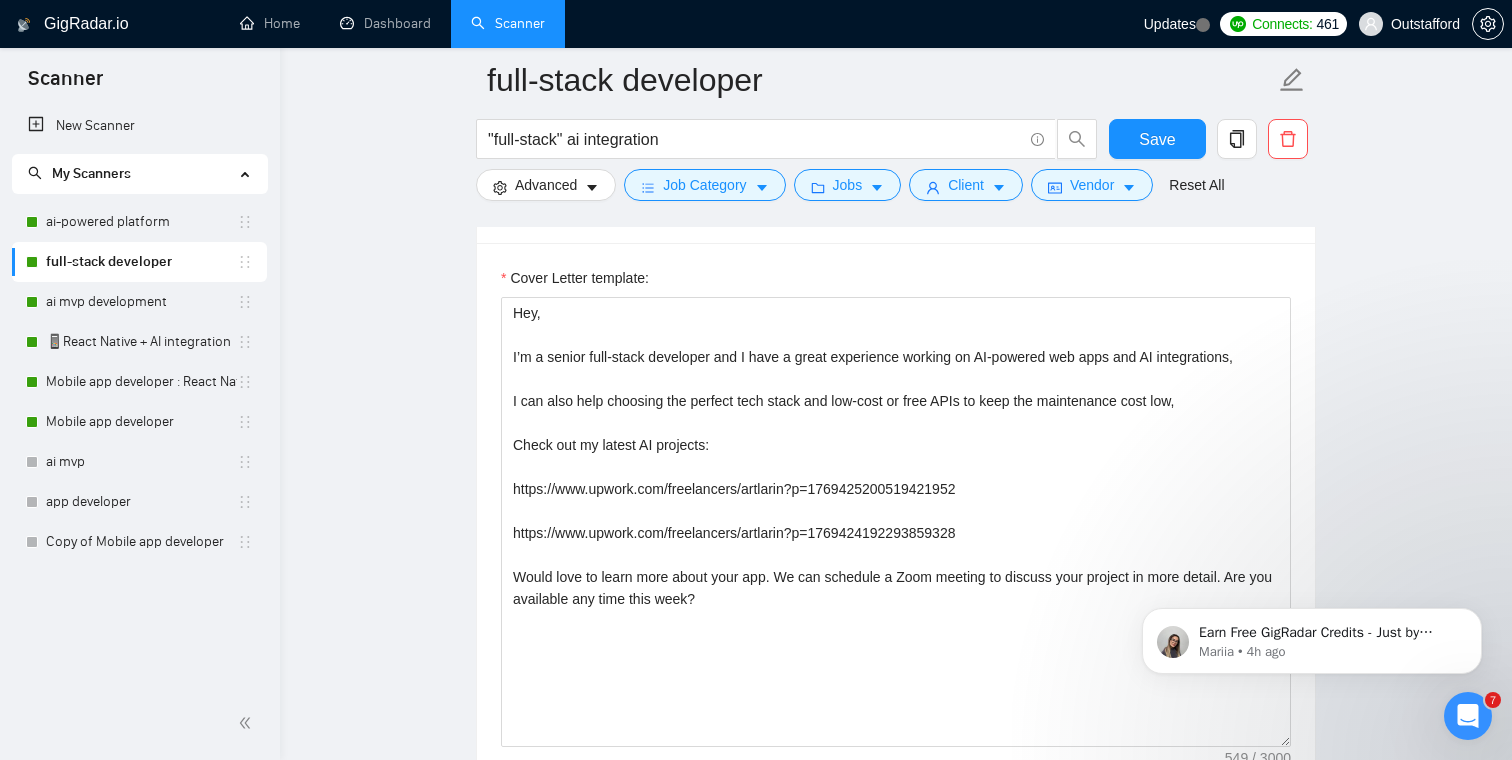 scroll, scrollTop: 1364, scrollLeft: 0, axis: vertical 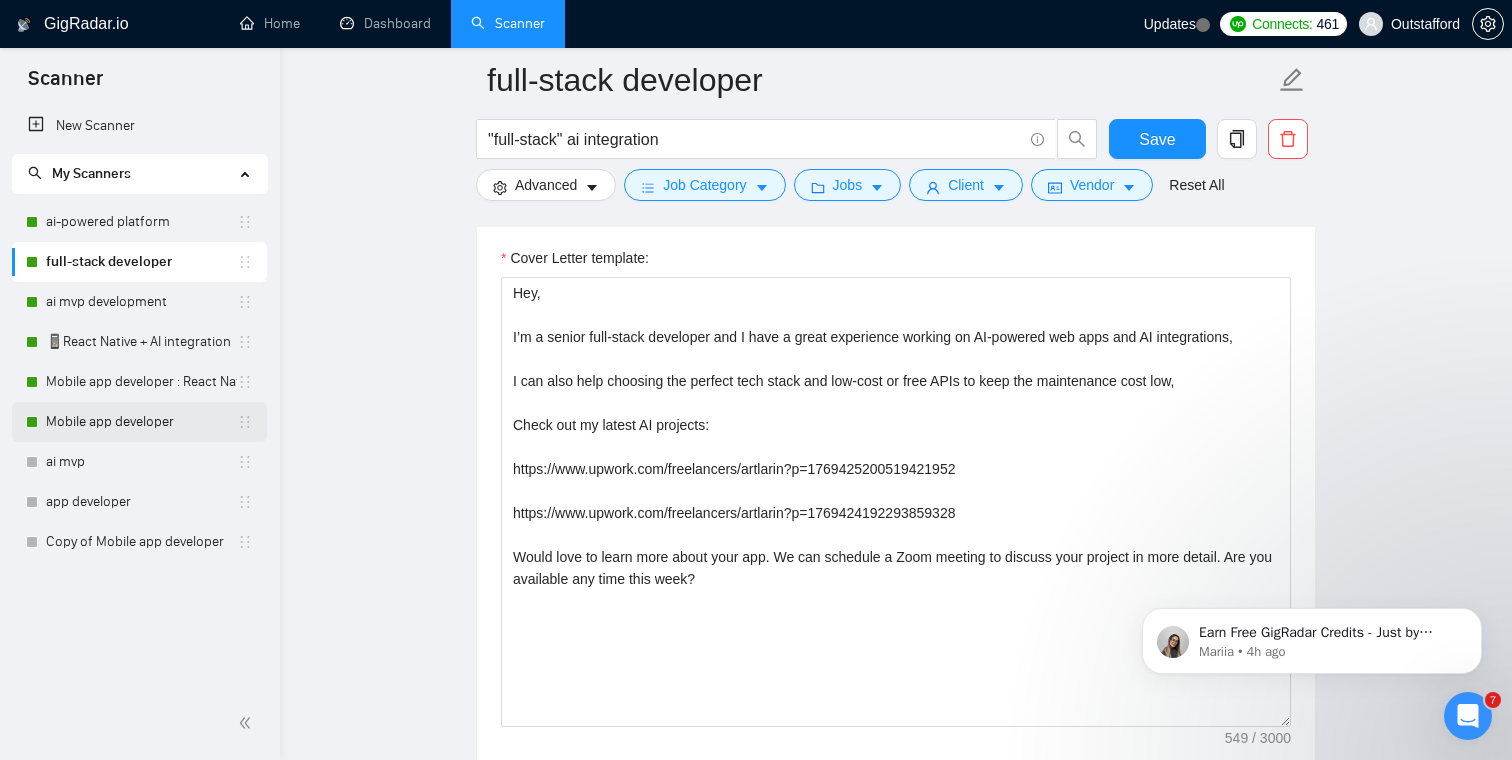 click on "Mobile app developer" at bounding box center [141, 422] 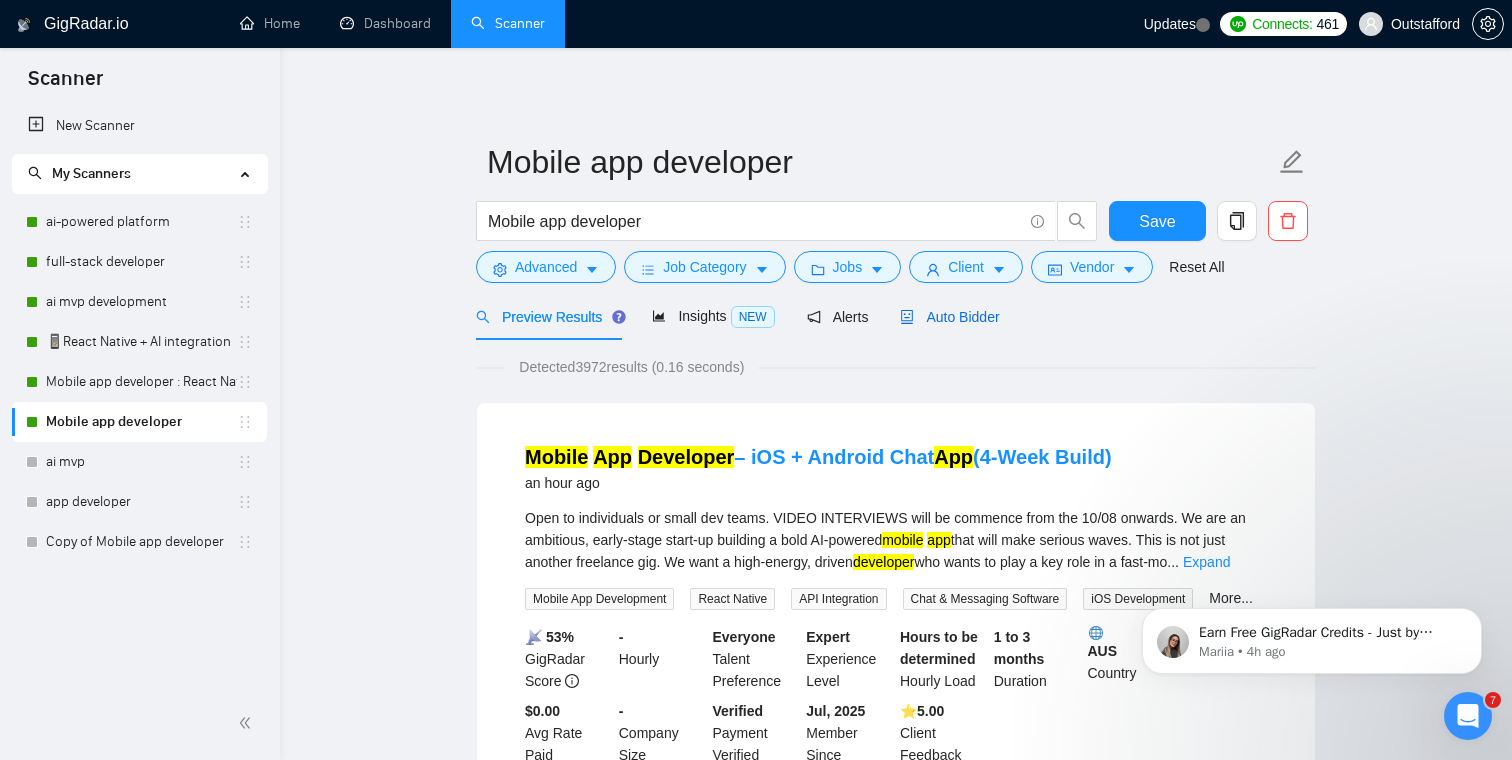 click on "Auto Bidder" at bounding box center (949, 317) 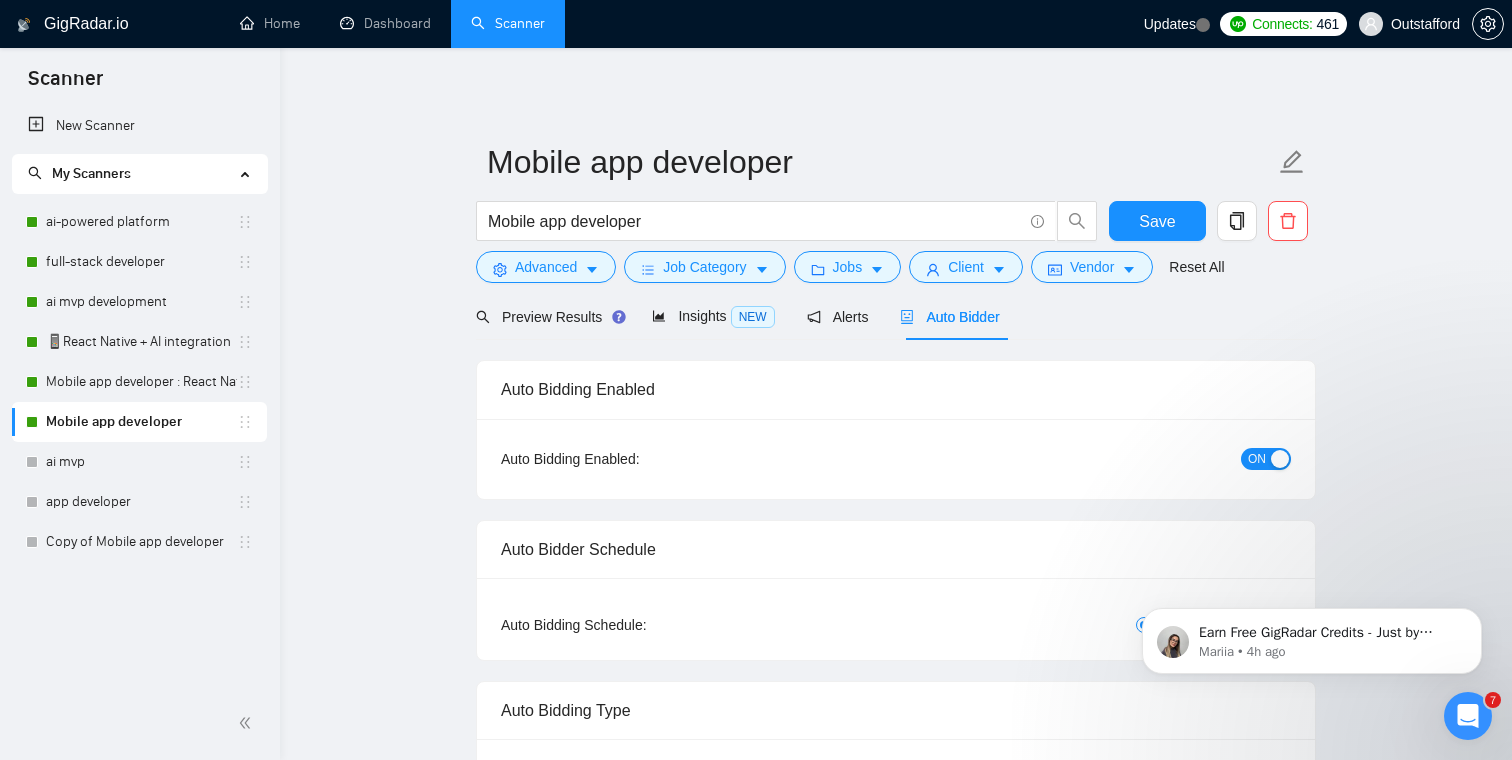 type 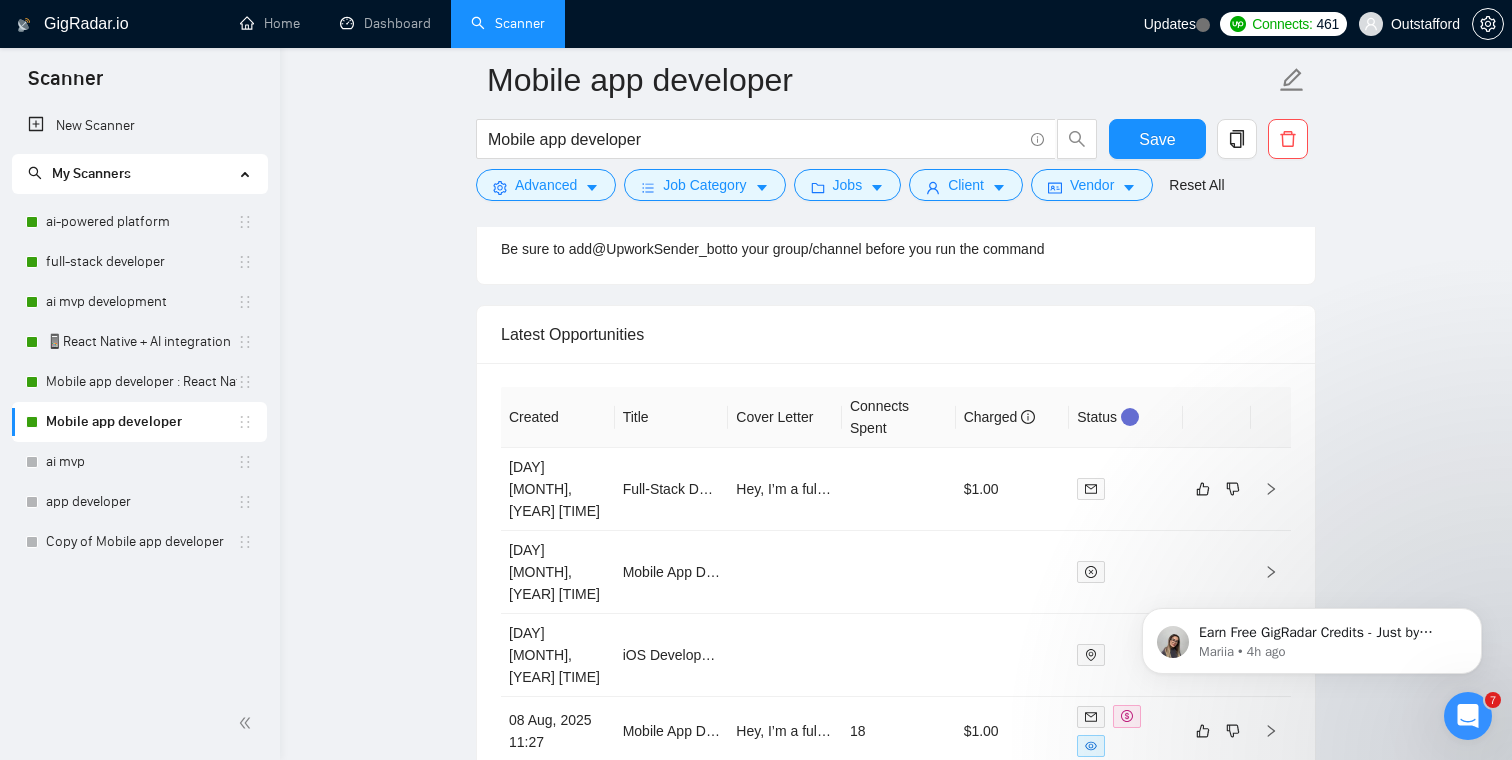 scroll, scrollTop: 5456, scrollLeft: 0, axis: vertical 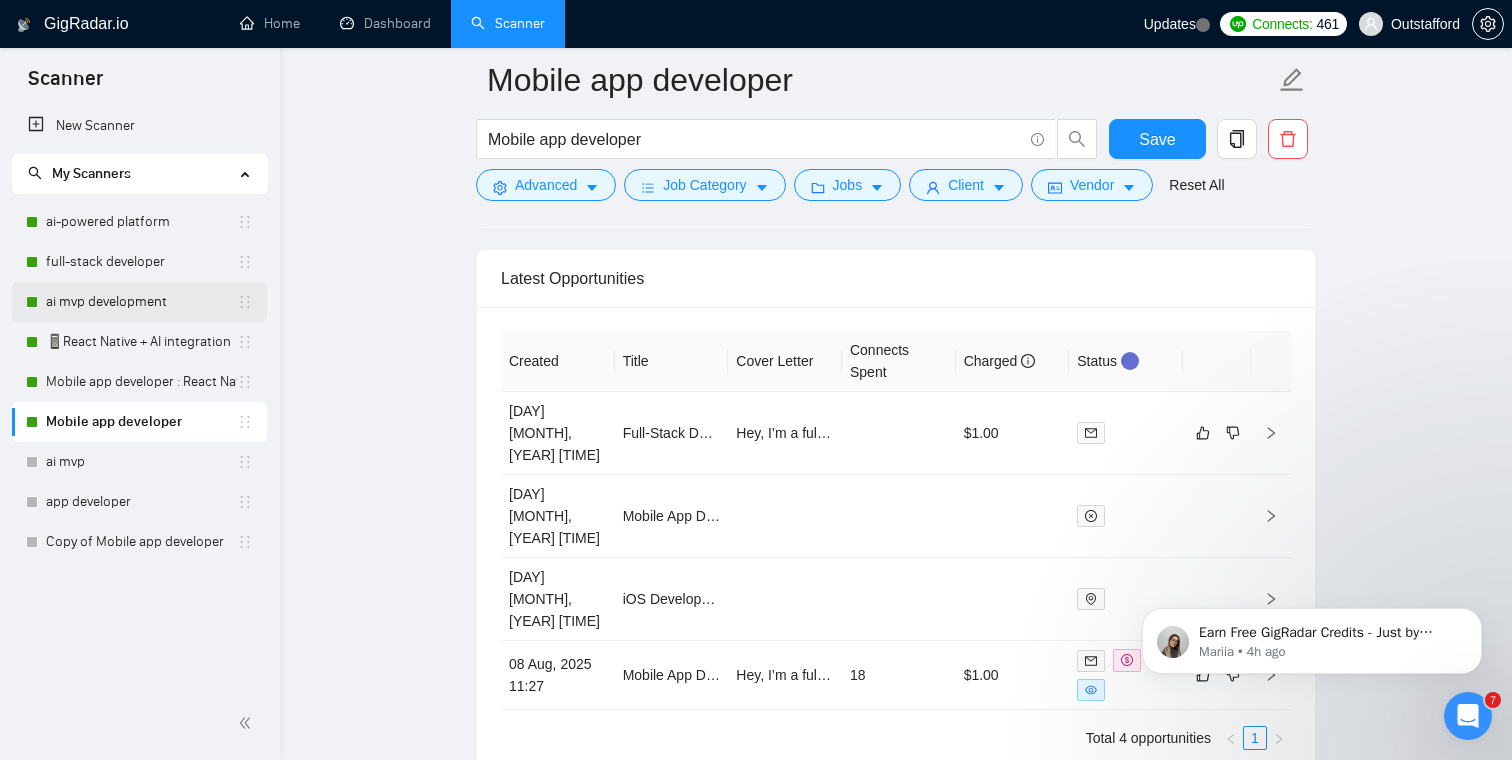 click on "ai mvp development" at bounding box center (141, 302) 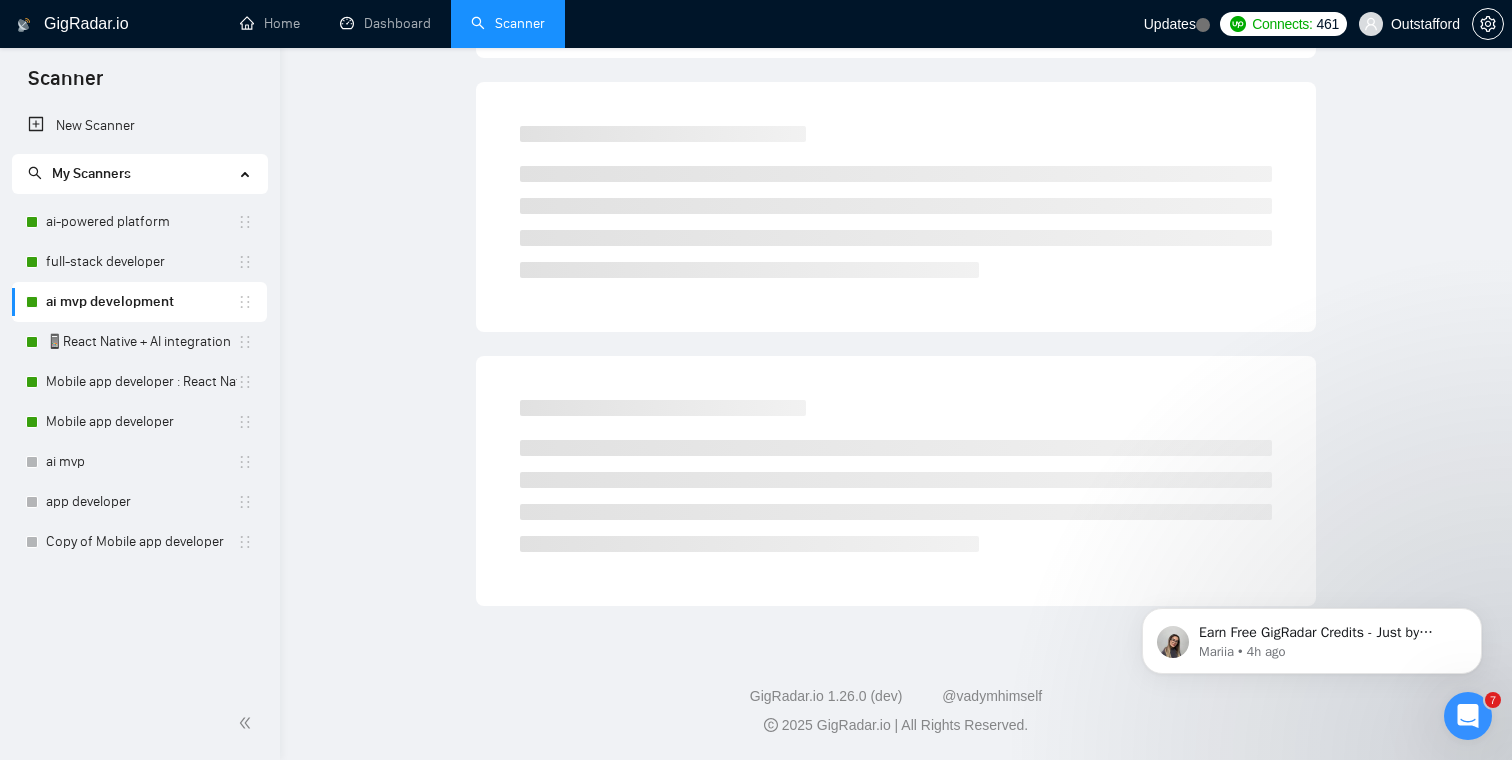 scroll, scrollTop: 0, scrollLeft: 0, axis: both 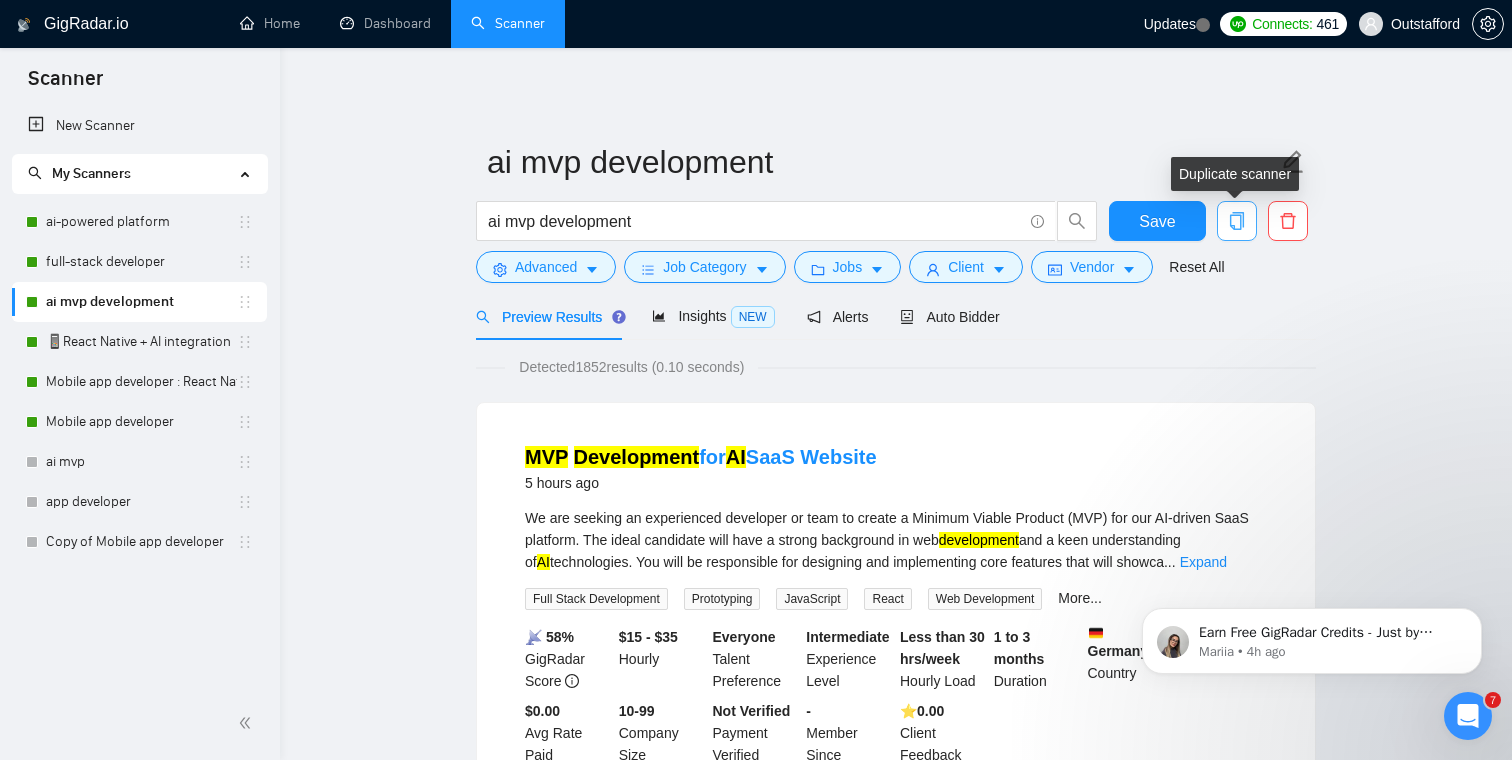 click 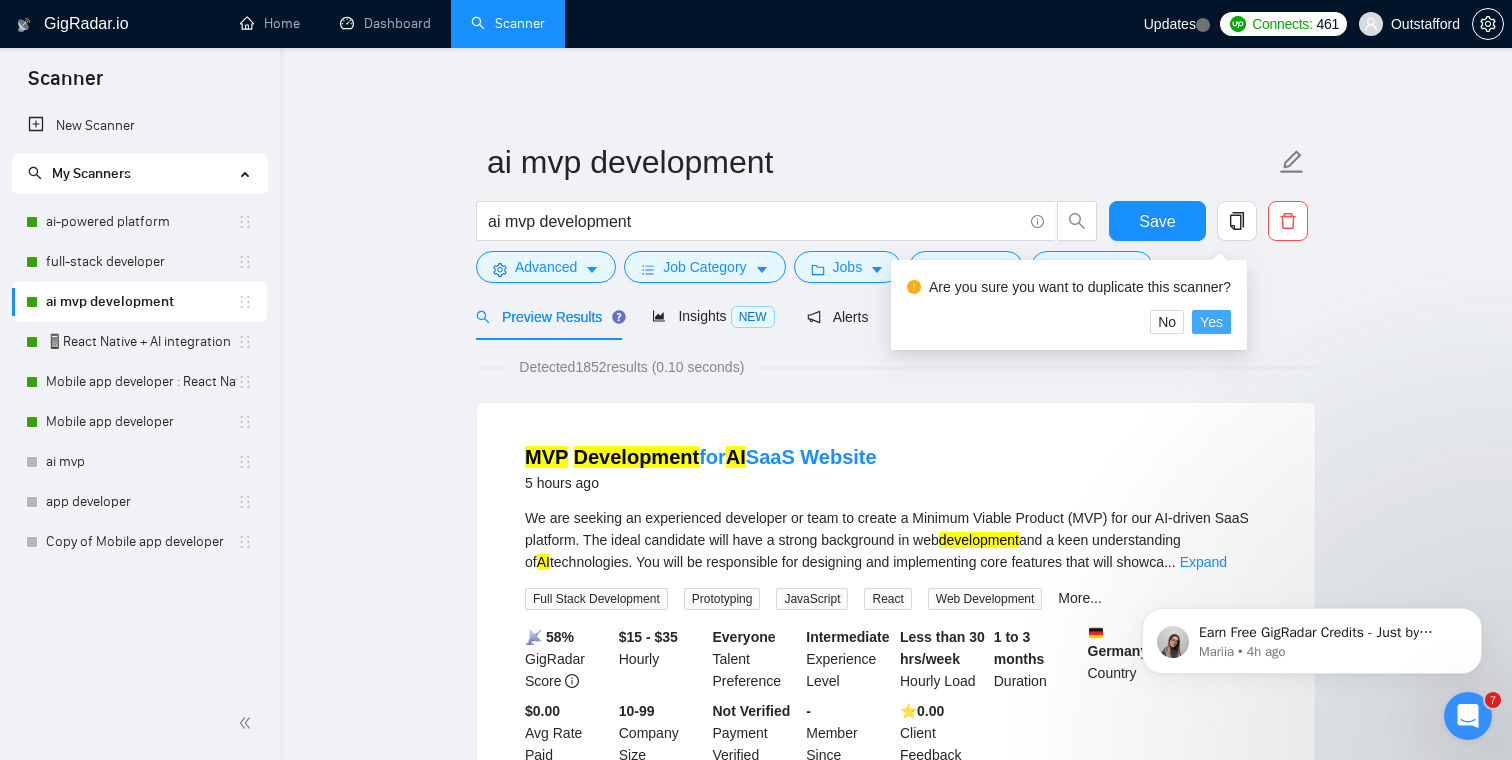 click on "Yes" at bounding box center [1211, 322] 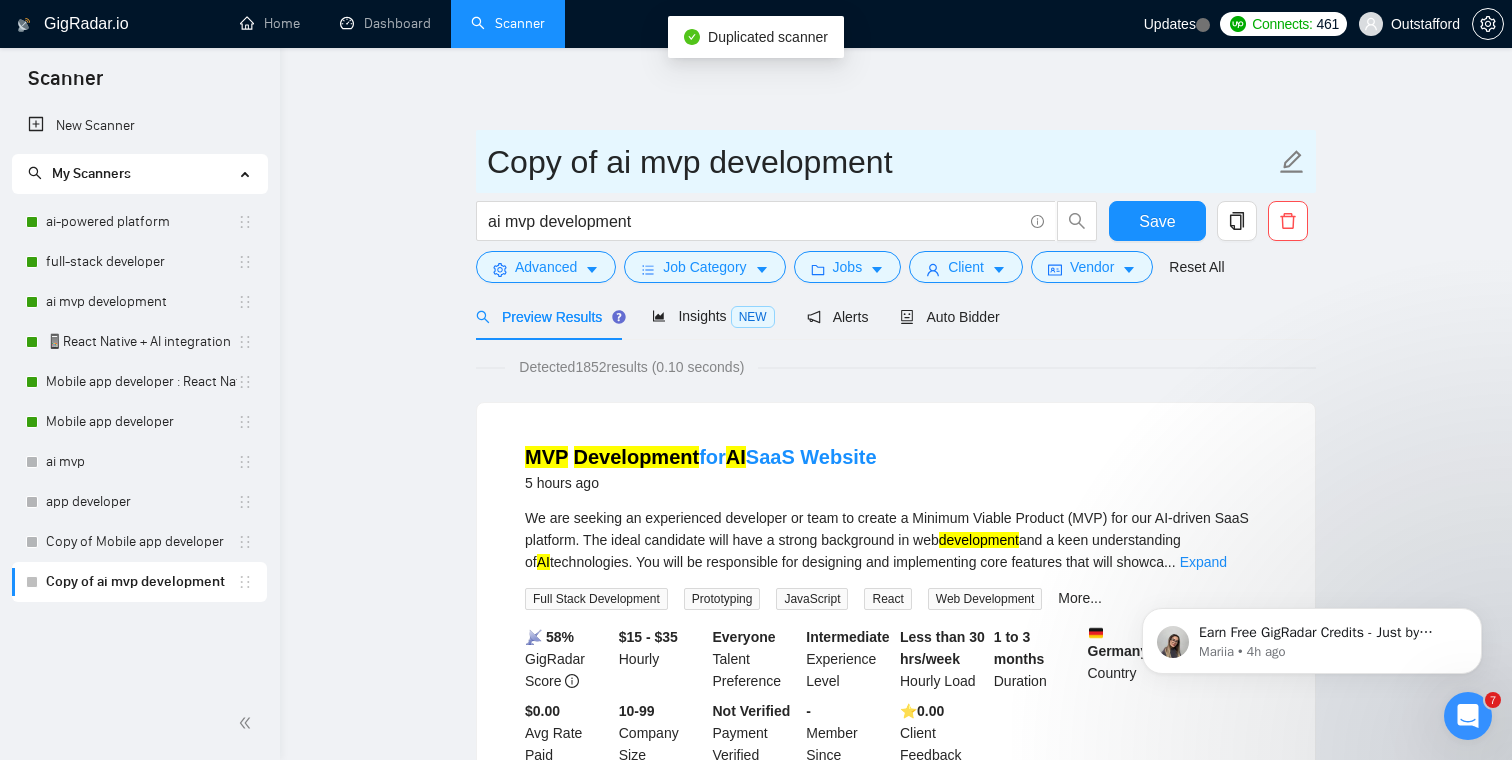 click on "Copy of ai mvp development" at bounding box center [881, 162] 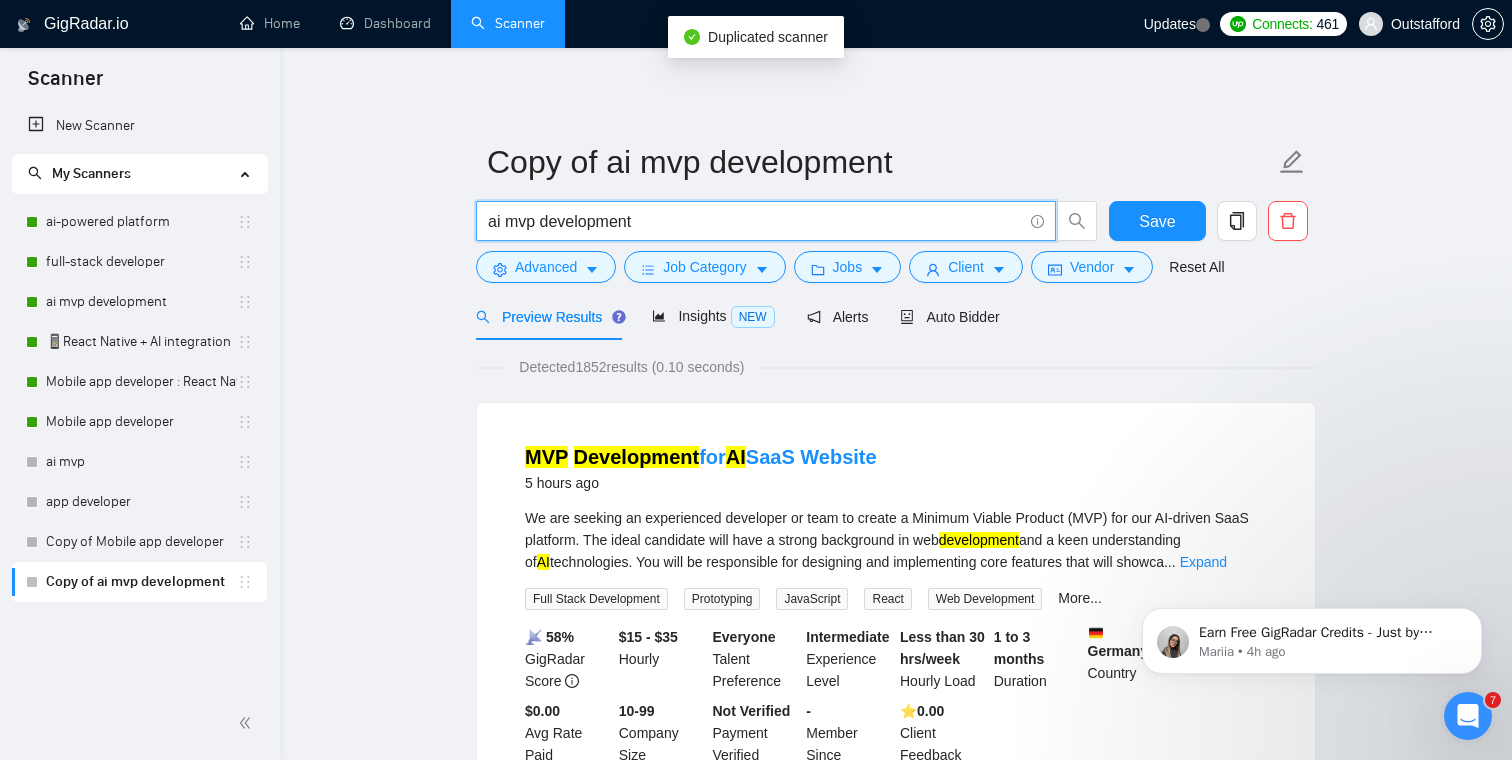 drag, startPoint x: 652, startPoint y: 225, endPoint x: 402, endPoint y: 224, distance: 250.002 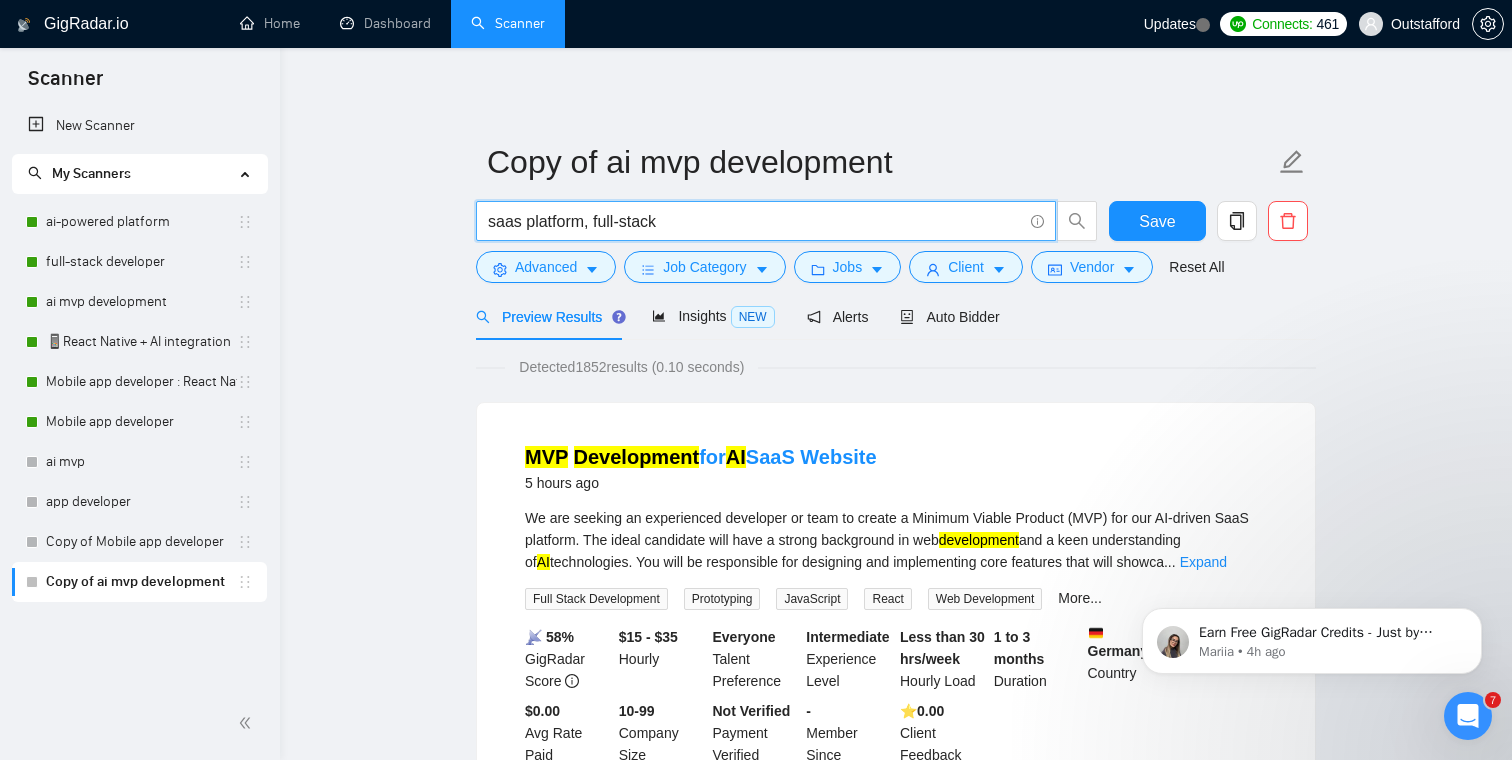 type on "saas platform, full-stack" 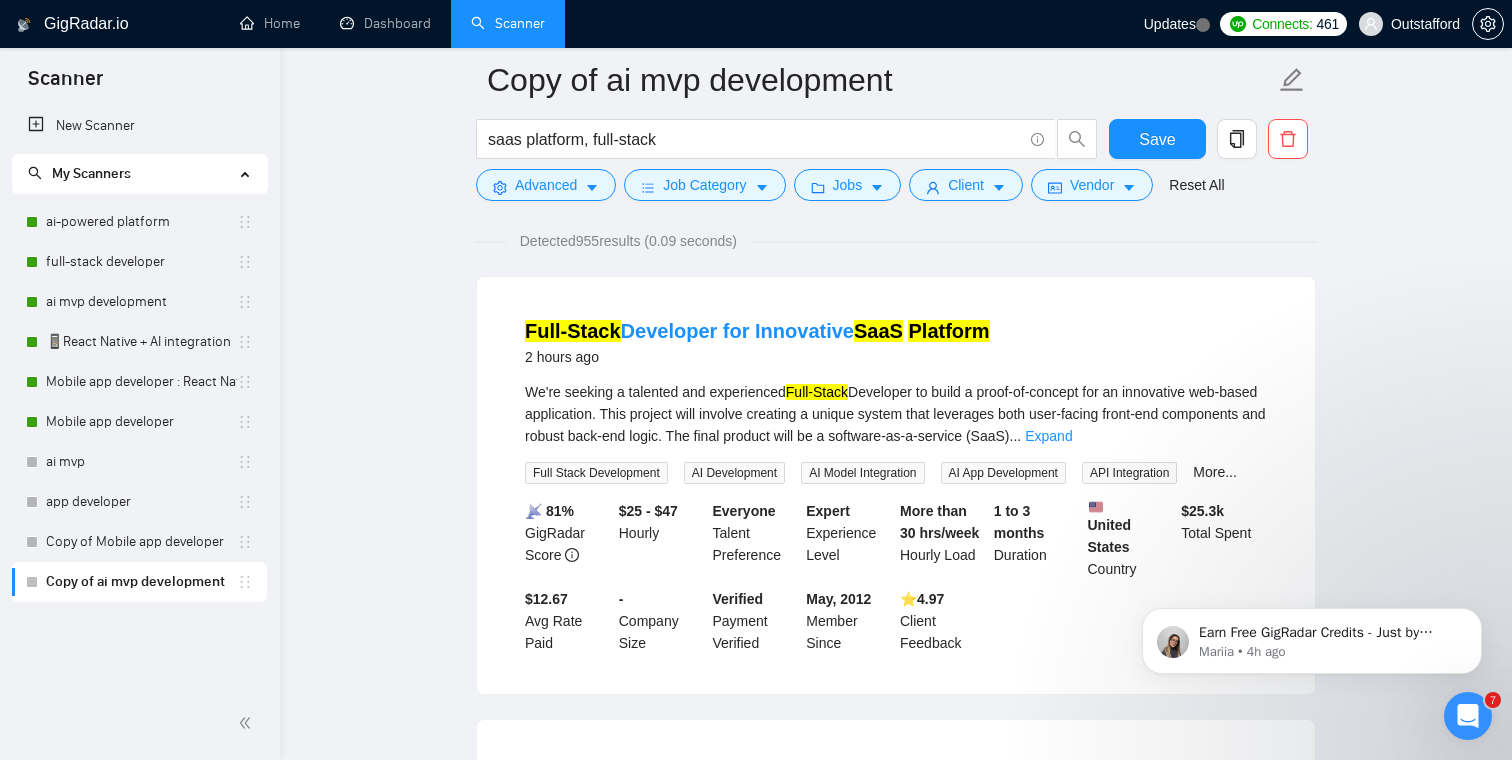 scroll, scrollTop: 0, scrollLeft: 0, axis: both 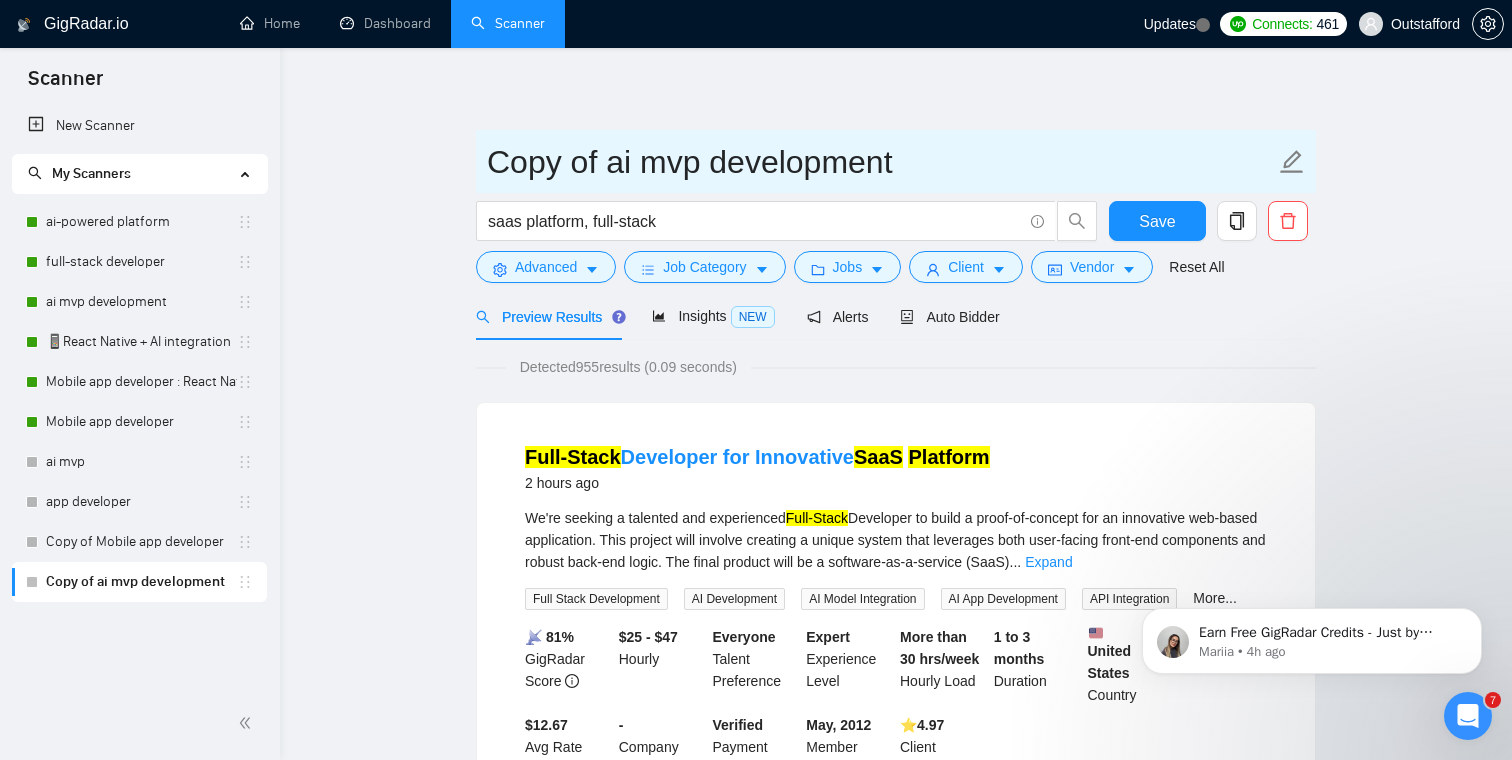 click on "Copy of ai mvp development" at bounding box center (881, 162) 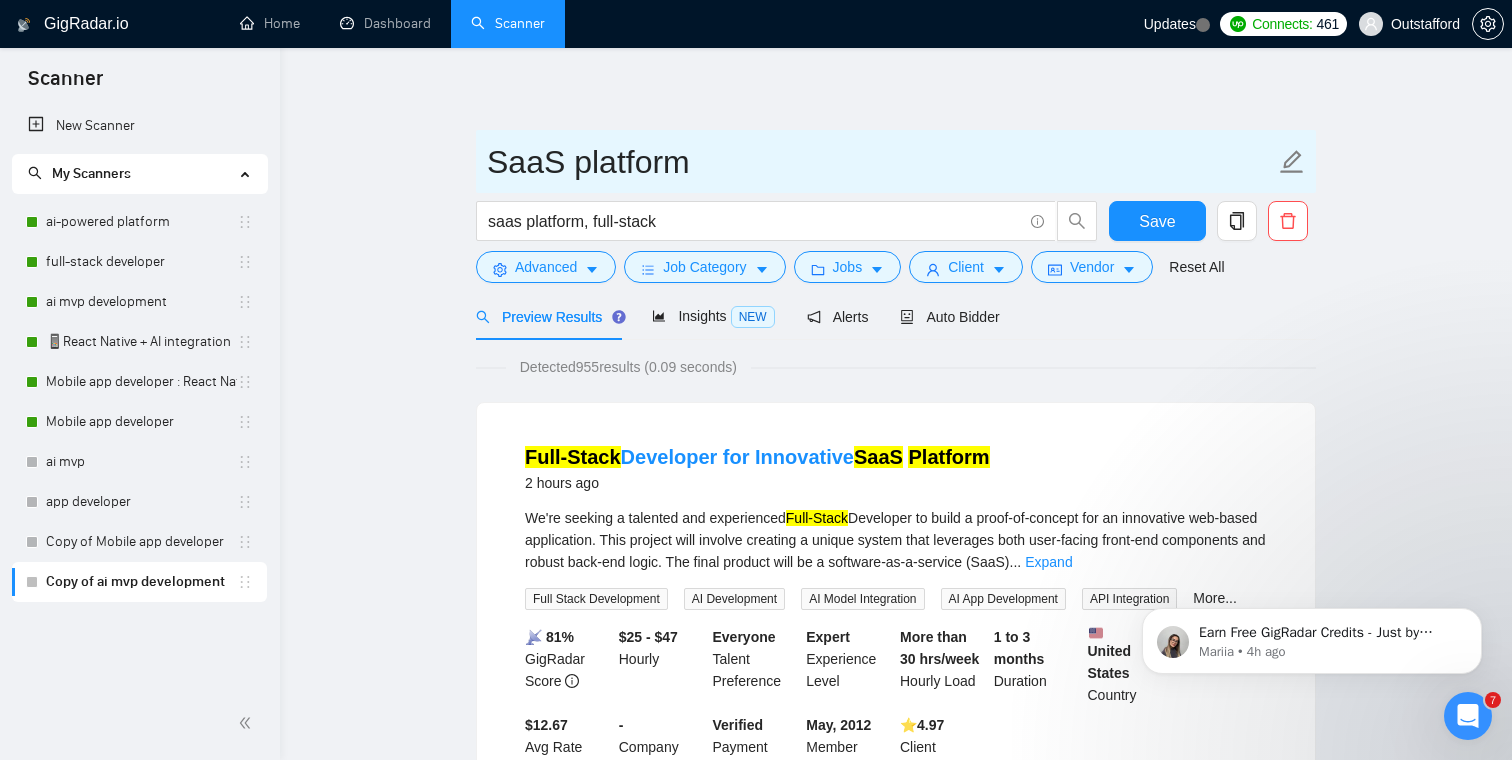 type on "SaaS platform" 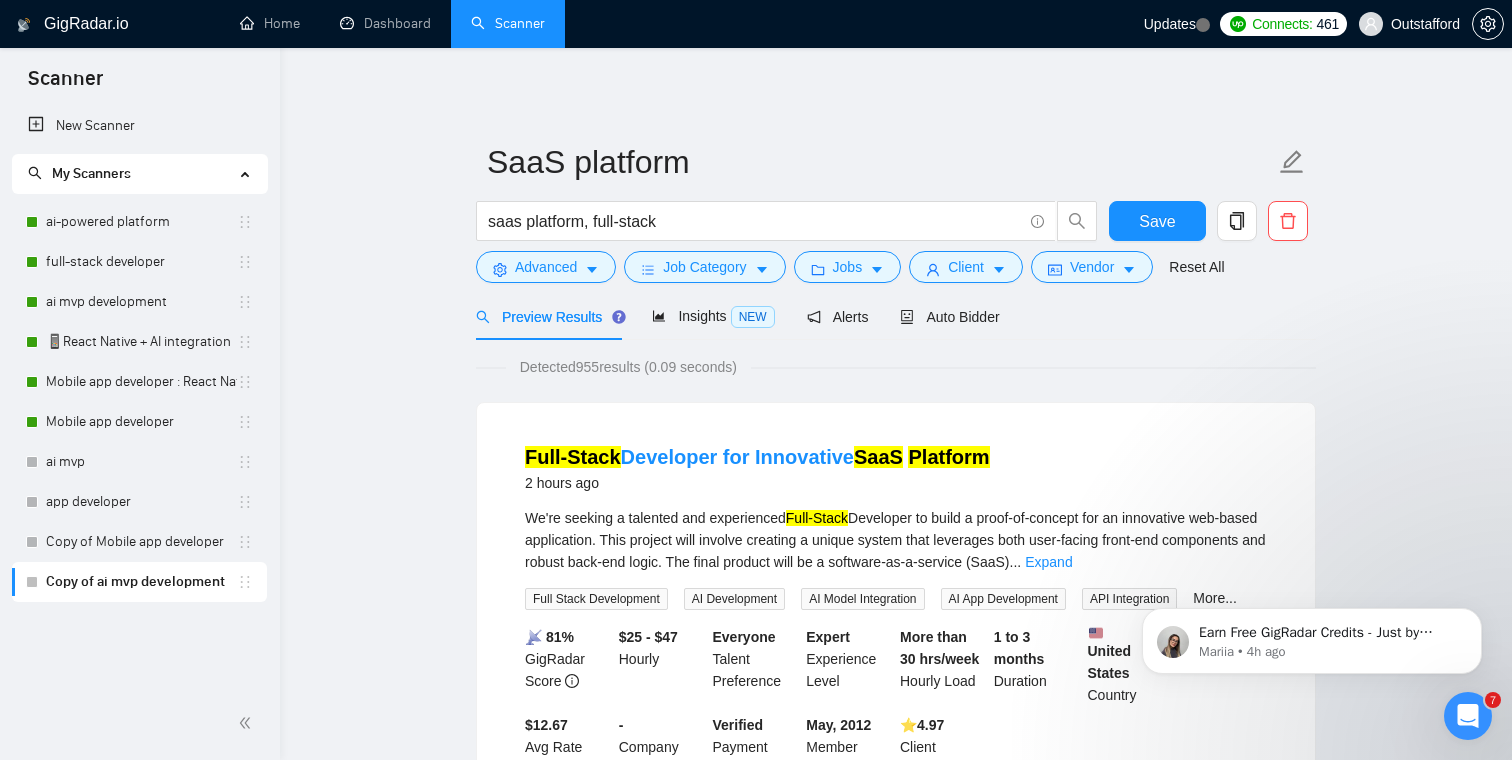 click on "Full-Stack  Developer for Innovative  SaaS   Platform 2 hours ago We're seeking a talented and experienced  Full-Stack  Developer to build a proof-of-concept for an innovative web-based application. This project will involve creating a unique system that leverages both user-facing front-end components and robust back-end logic. The final product will be a software-as-a-service (SaaS)  ... Expand Full Stack Development AI Development AI Model Integration AI App Development API Integration More... 📡   81% GigRadar Score   $25 - $47 Hourly Everyone Talent Preference Expert Experience Level More than 30 hrs/week Hourly Load 1 to 3 months Duration   United States Country $ 25.3k Total Spent $12.67 Avg Rate Paid - Company Size Verified Payment Verified May, 2012 Member Since ⭐️  4.97 Client Feedback Build Hiring  ..." at bounding box center [896, 2547] 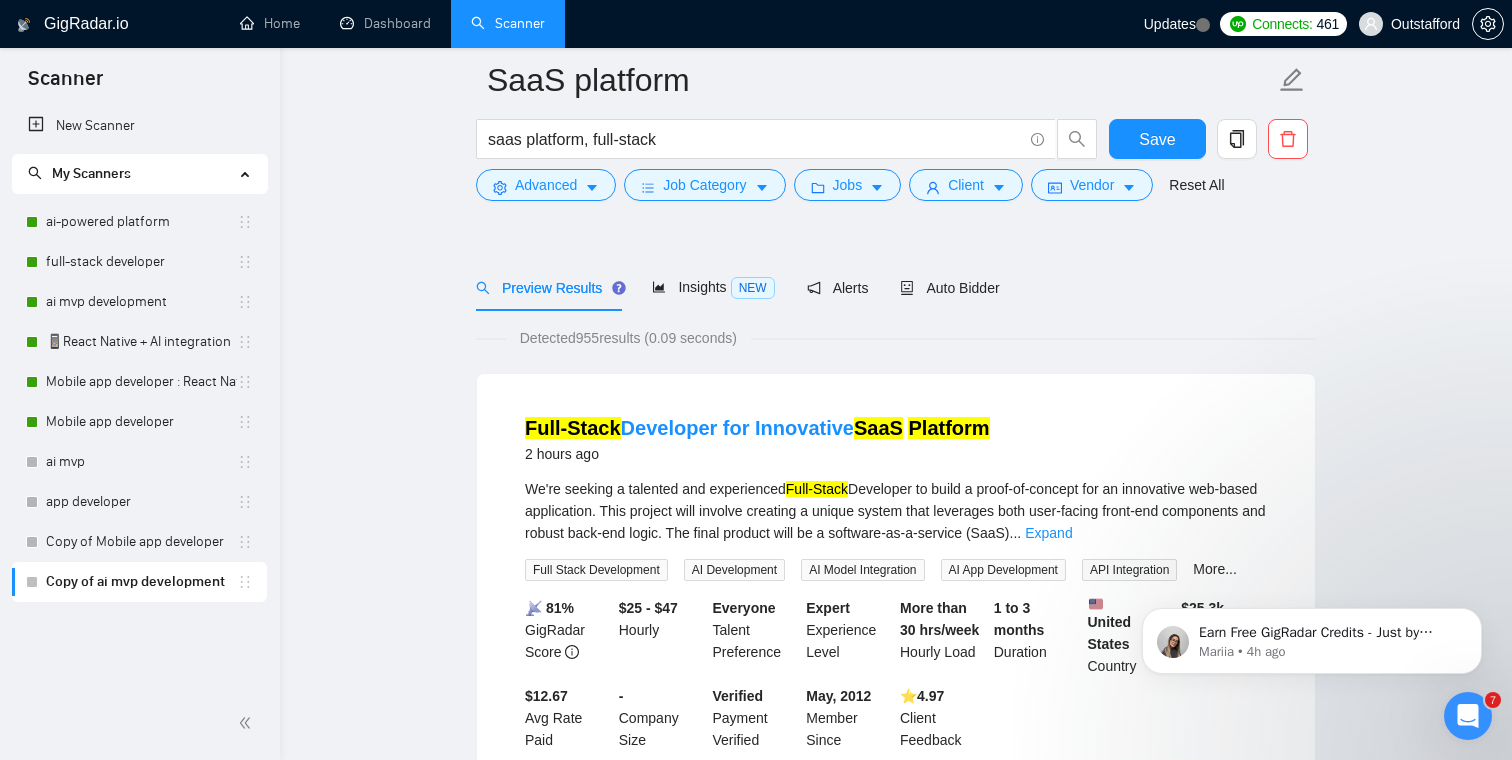 scroll, scrollTop: 0, scrollLeft: 0, axis: both 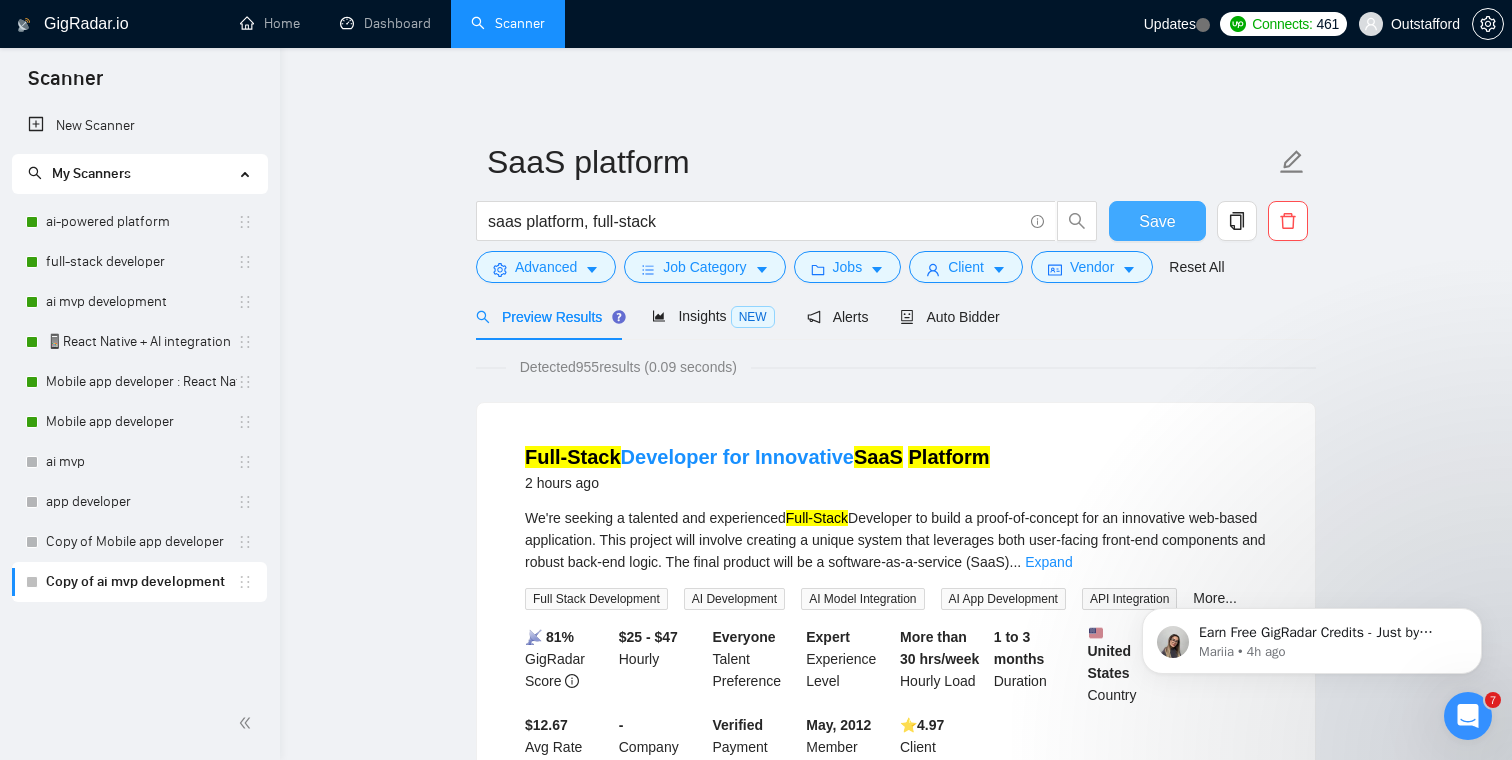 click on "Save" at bounding box center [1157, 221] 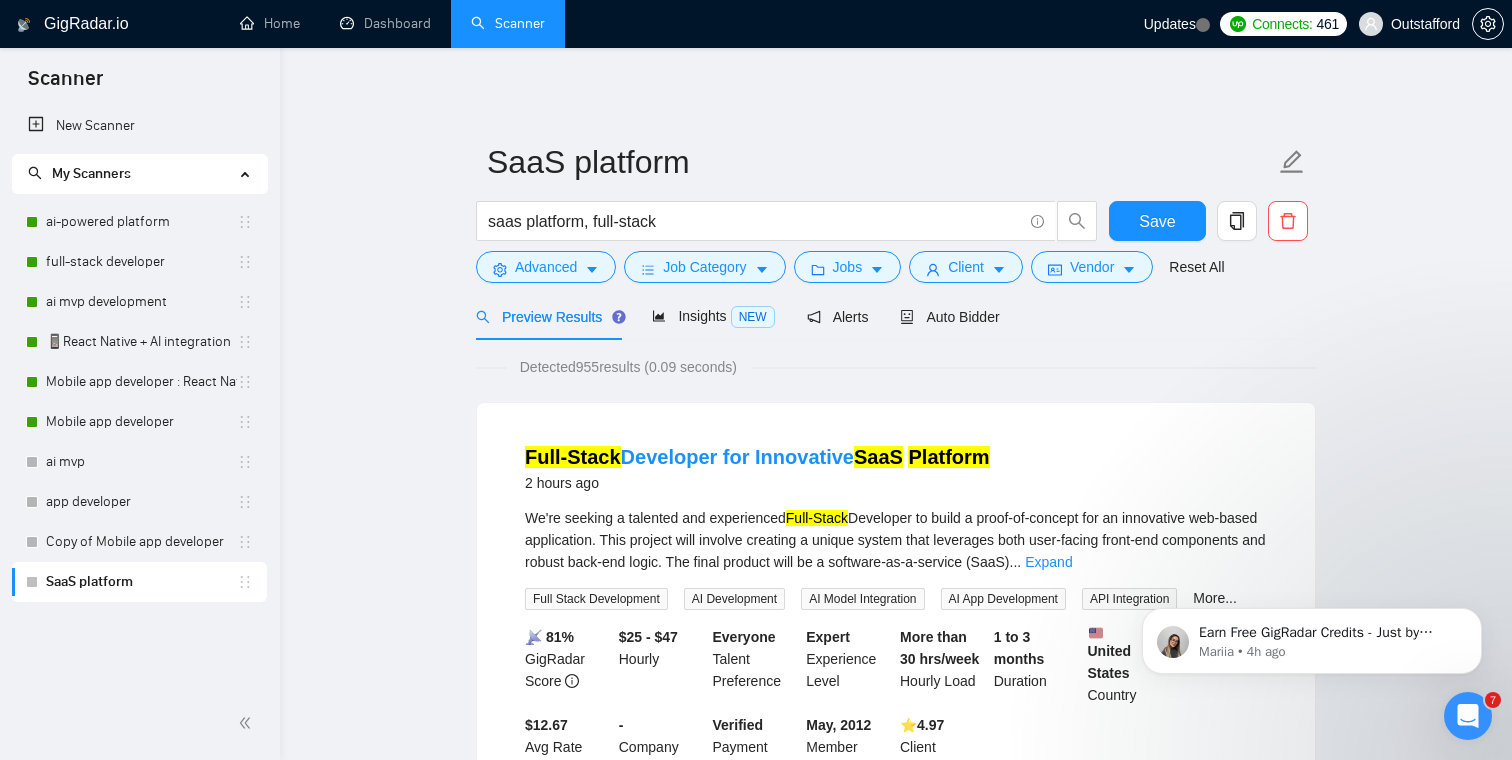 click on "Full-Stack  Developer for Innovative  SaaS   Platform 2 hours ago We're seeking a talented and experienced  Full-Stack  Developer to build a proof-of-concept for an innovative web-based application. This project will involve creating a unique system that leverages both user-facing front-end components and robust back-end logic. The final product will be a software-as-a-service (SaaS)  ... Expand Full Stack Development AI Development AI Model Integration AI App Development API Integration More... 📡   81% GigRadar Score   $25 - $47 Hourly Everyone Talent Preference Expert Experience Level More than 30 hrs/week Hourly Load 1 to 3 months Duration   United States Country $ 25.3k Total Spent $12.67 Avg Rate Paid - Company Size Verified Payment Verified May, 2012 Member Since ⭐️  4.97 Client Feedback Build Hiring  ..." at bounding box center [896, 2547] 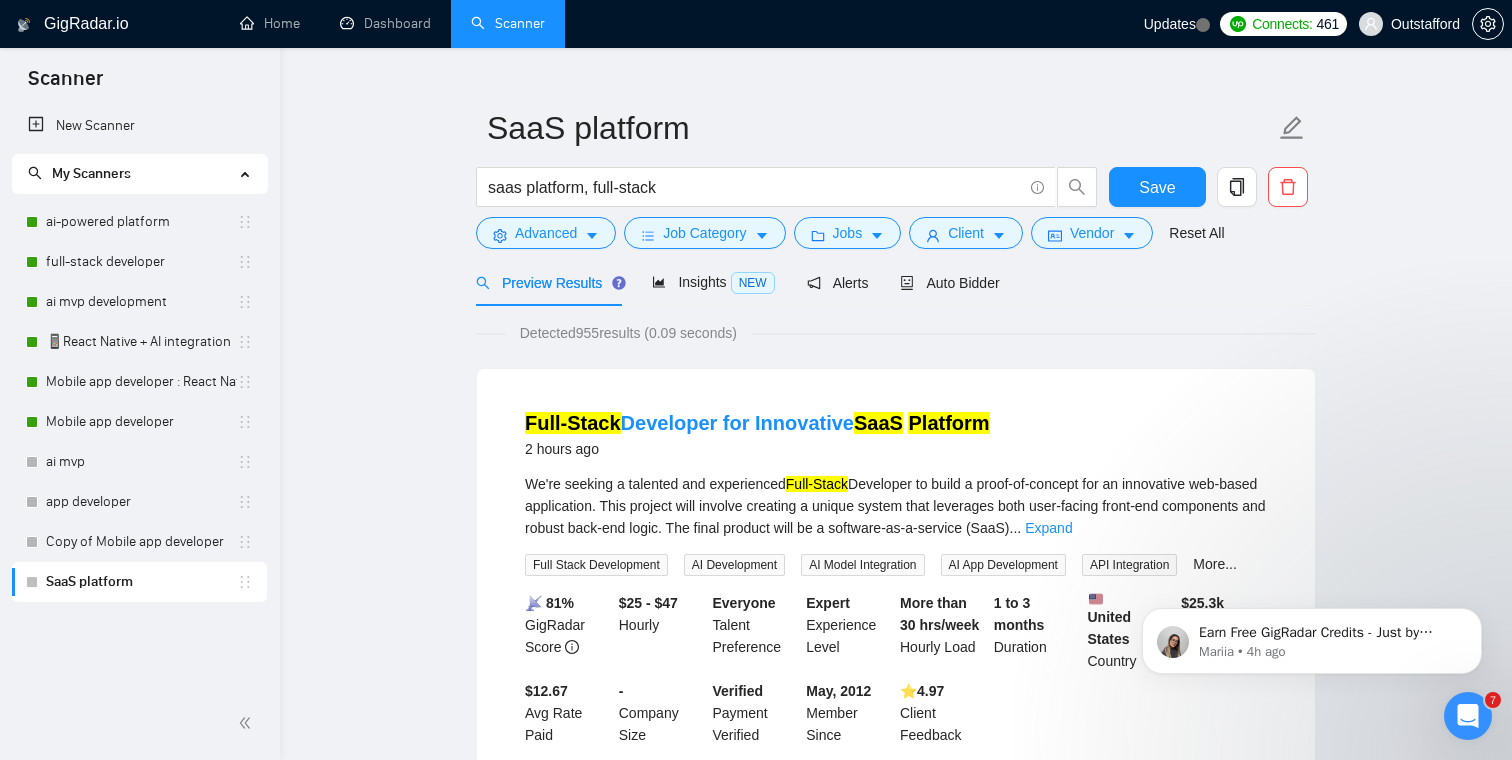 scroll, scrollTop: 2, scrollLeft: 0, axis: vertical 